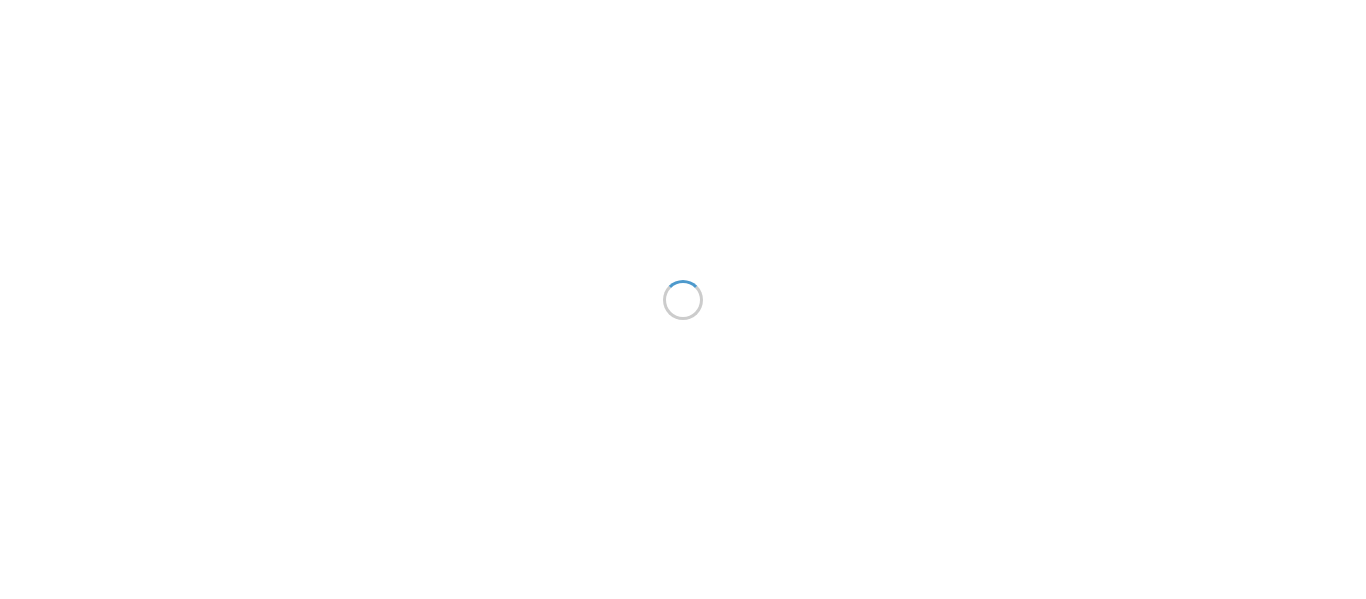 scroll, scrollTop: 0, scrollLeft: 0, axis: both 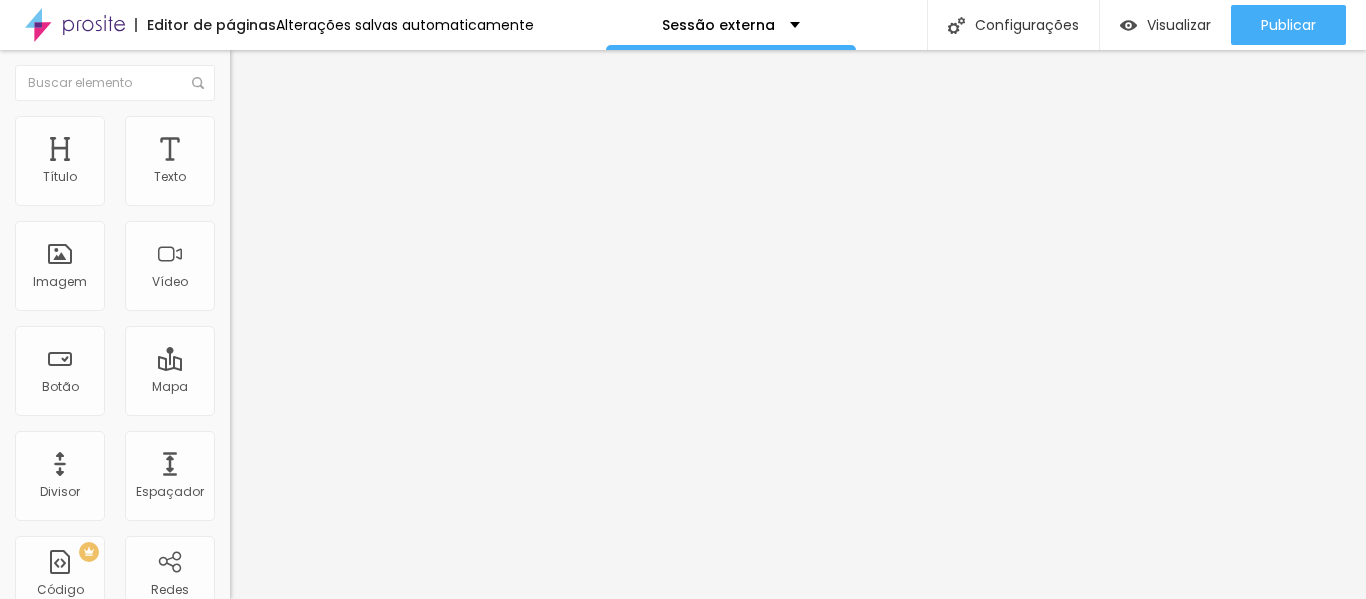 click on "Adicionar imagem" at bounding box center [300, 163] 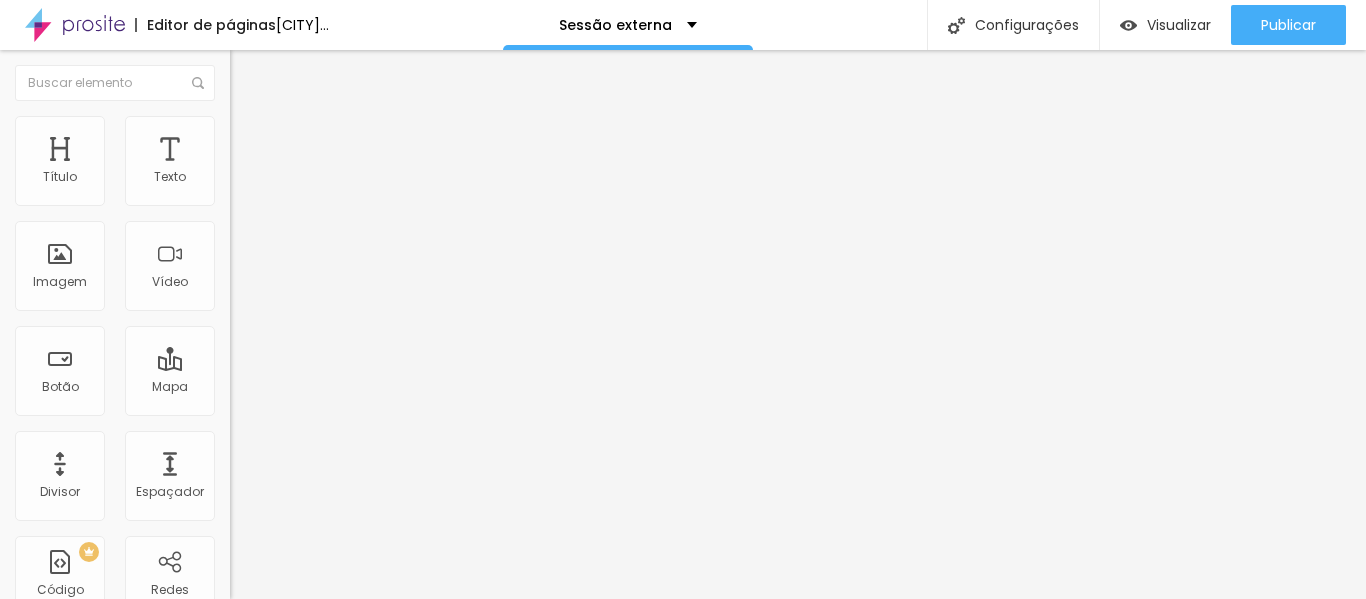 click on "Trocar imagem" at bounding box center [290, 163] 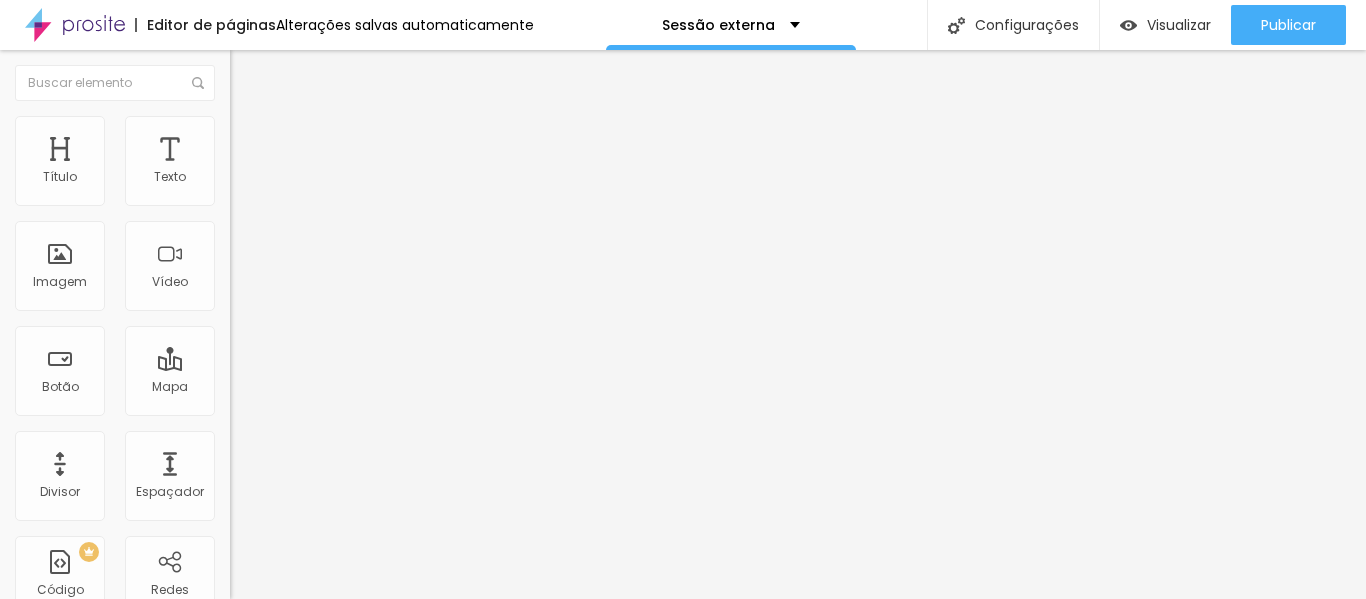 click at bounding box center [683, 810] 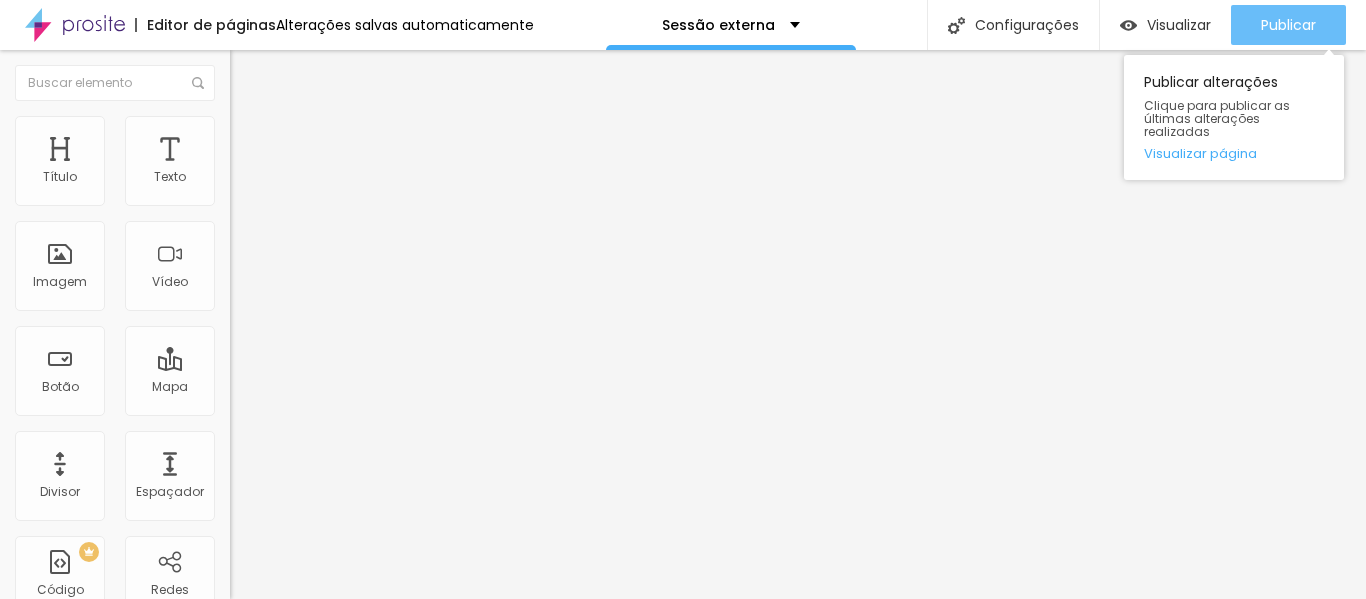 click on "Publicar" at bounding box center (1288, 25) 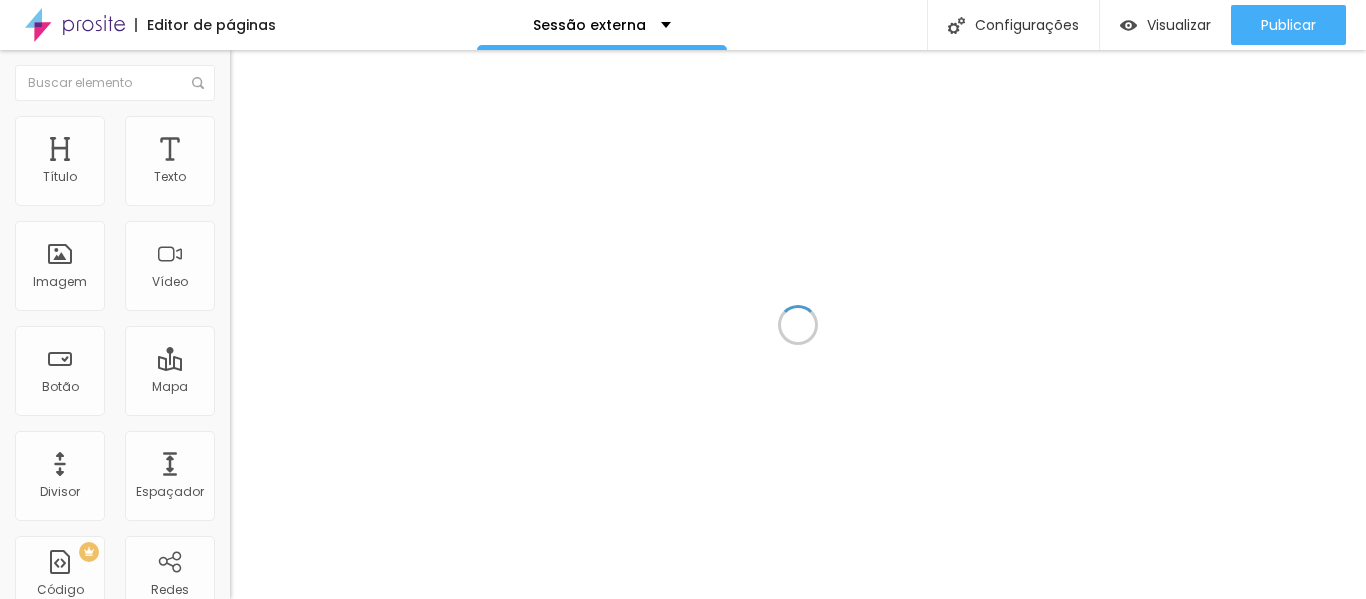 scroll, scrollTop: 0, scrollLeft: 0, axis: both 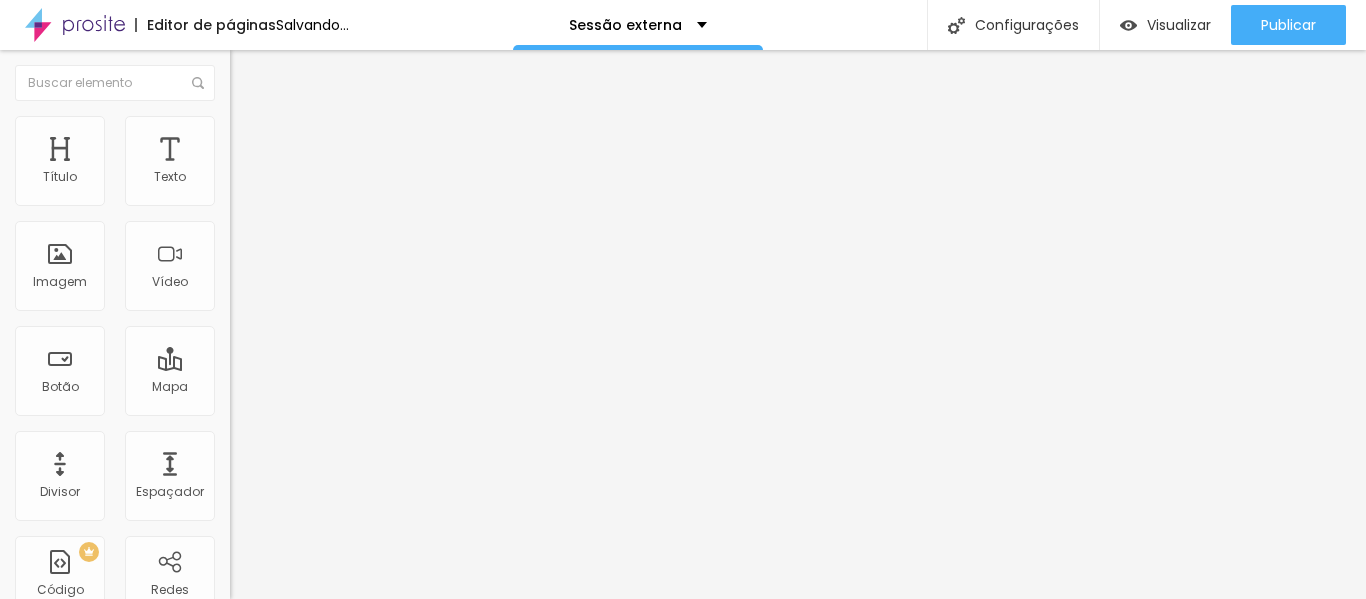 click on "Adicionar imagem" at bounding box center [300, 163] 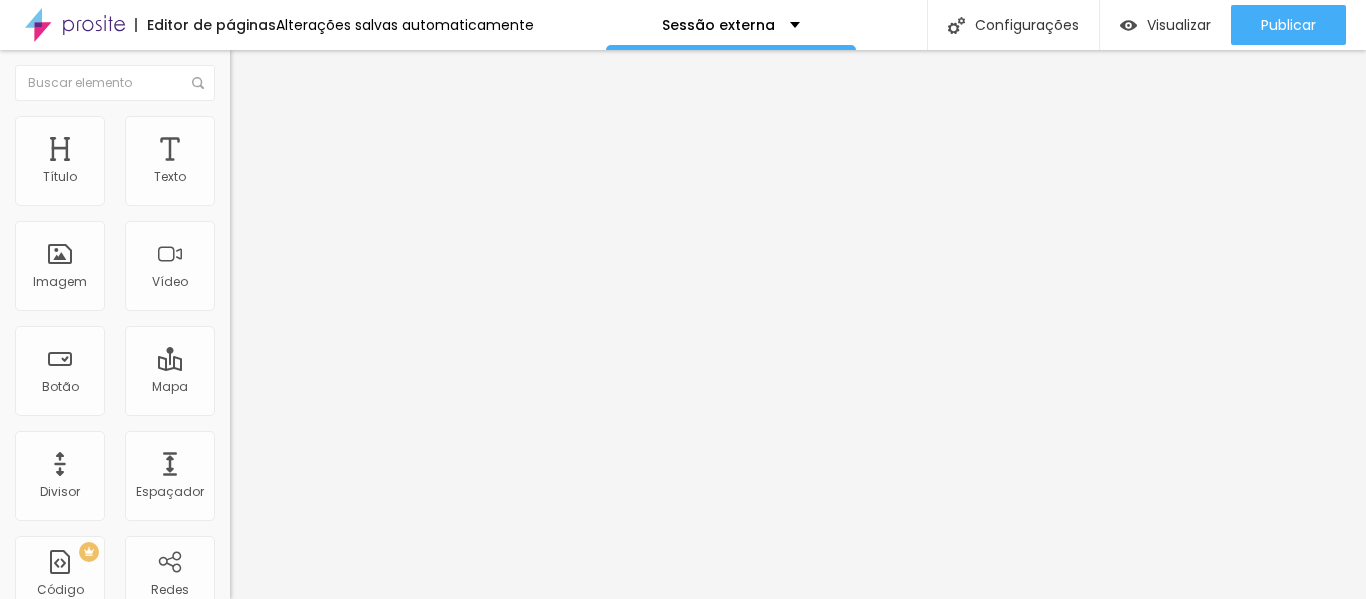 click on "Cancelar" at bounding box center [37, 1153] 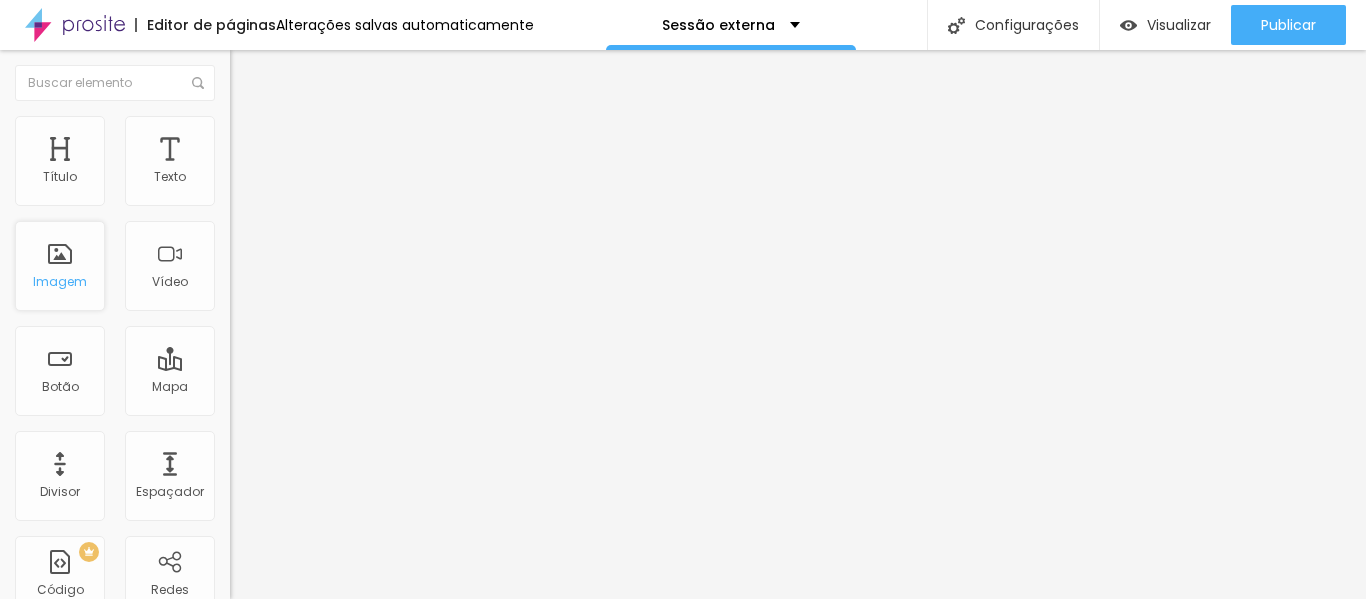 click on "Imagem" at bounding box center (60, 281) 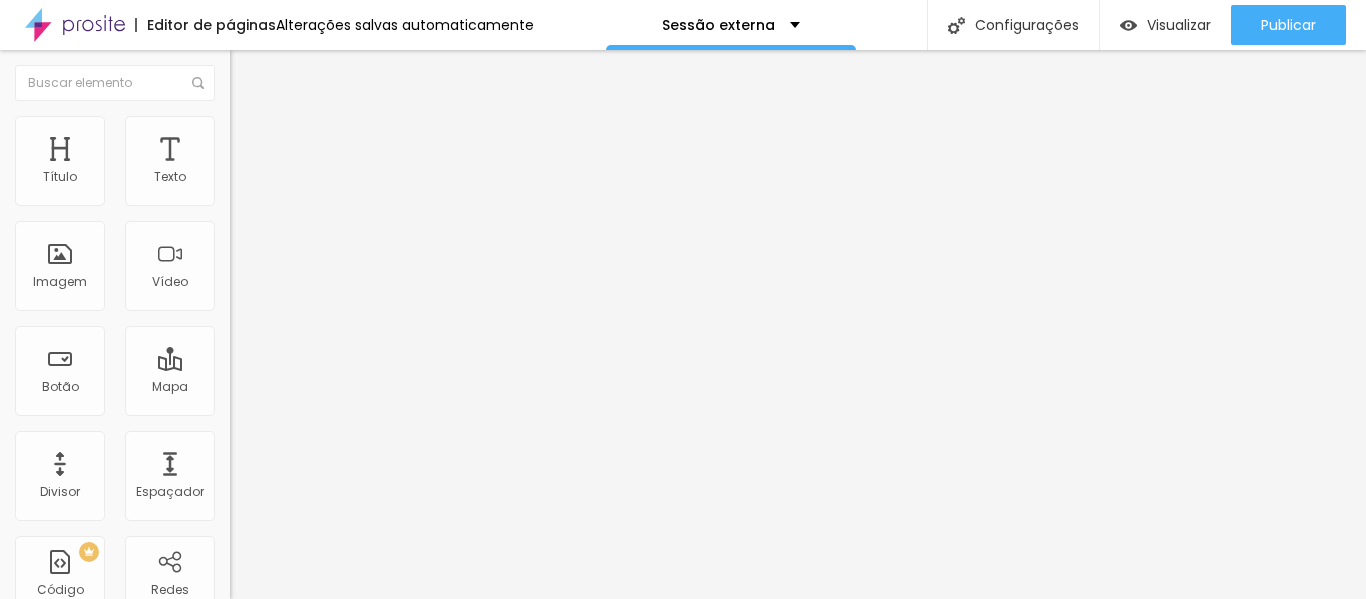 click on "Adicionar imagem" at bounding box center (300, 163) 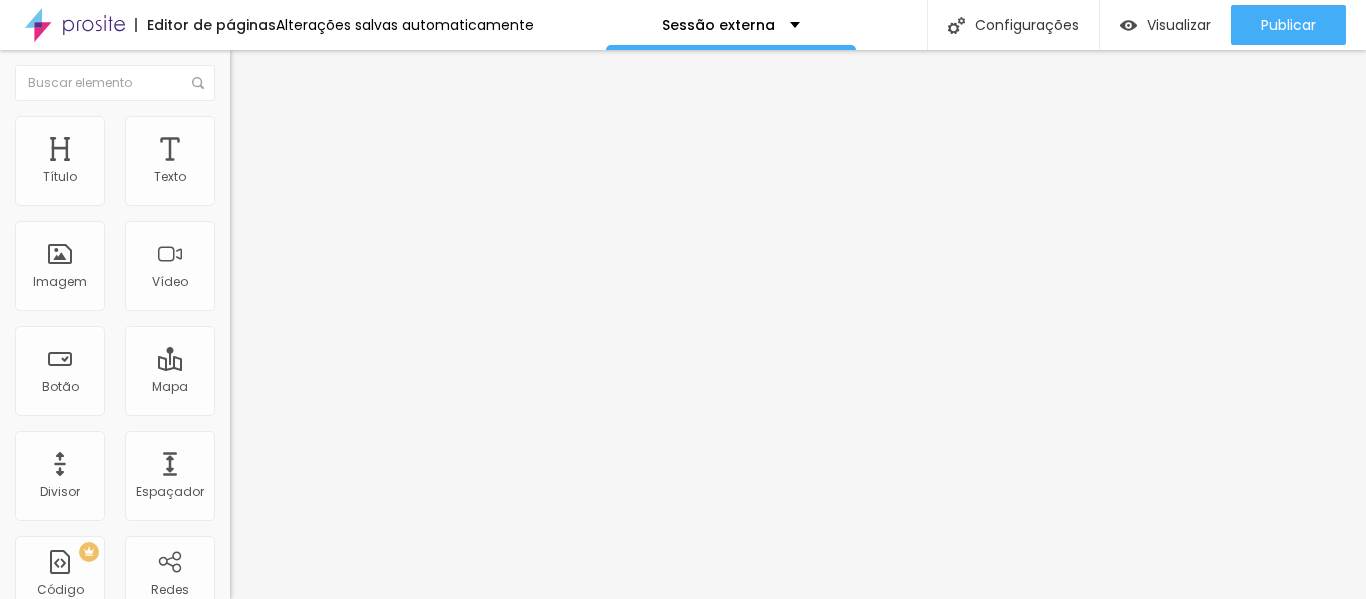 click on "Adicionar imagem" at bounding box center (300, 163) 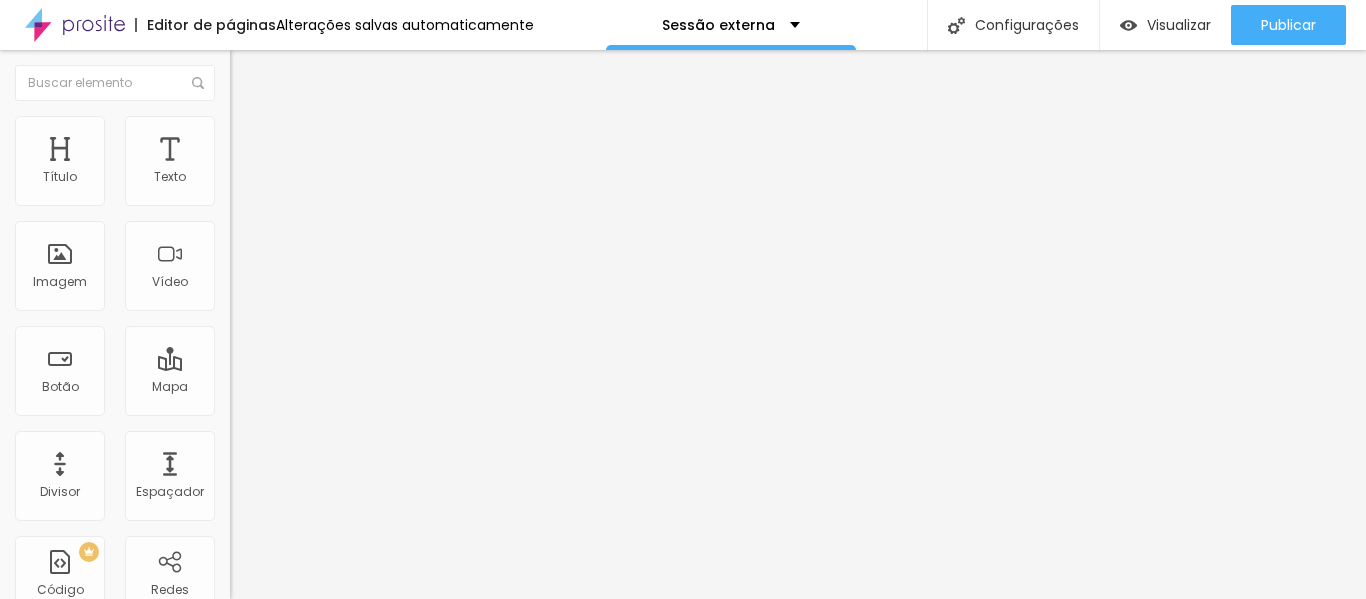 scroll, scrollTop: 200, scrollLeft: 0, axis: vertical 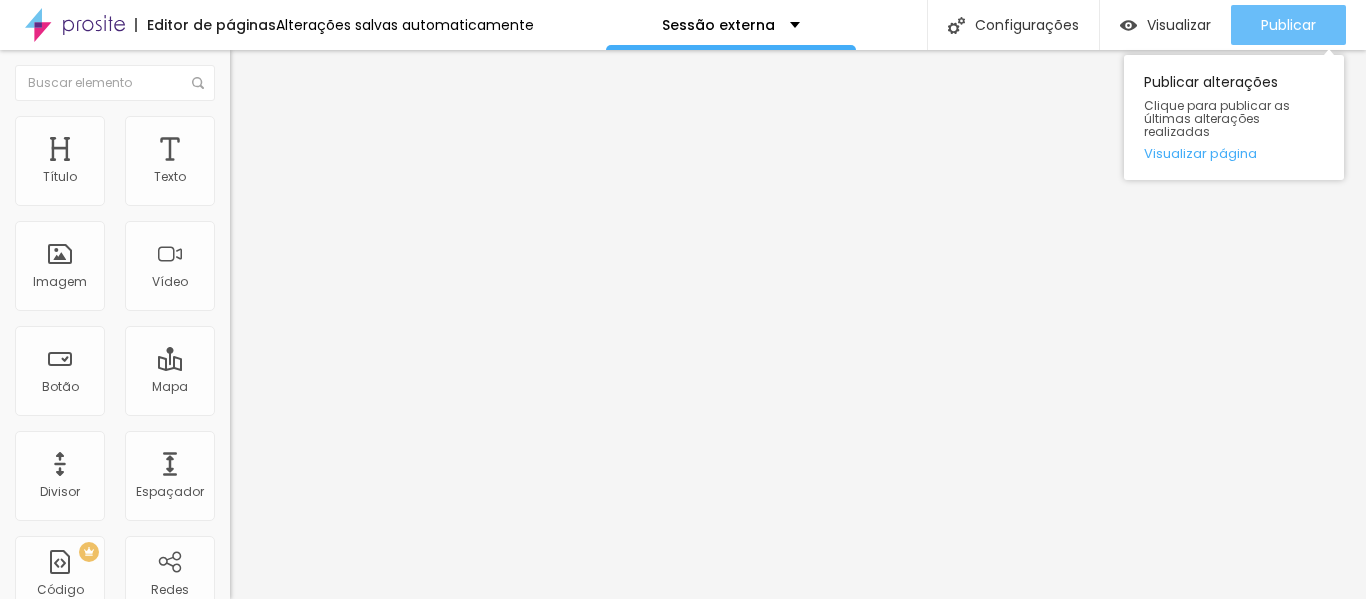click on "Publicar" at bounding box center (1288, 25) 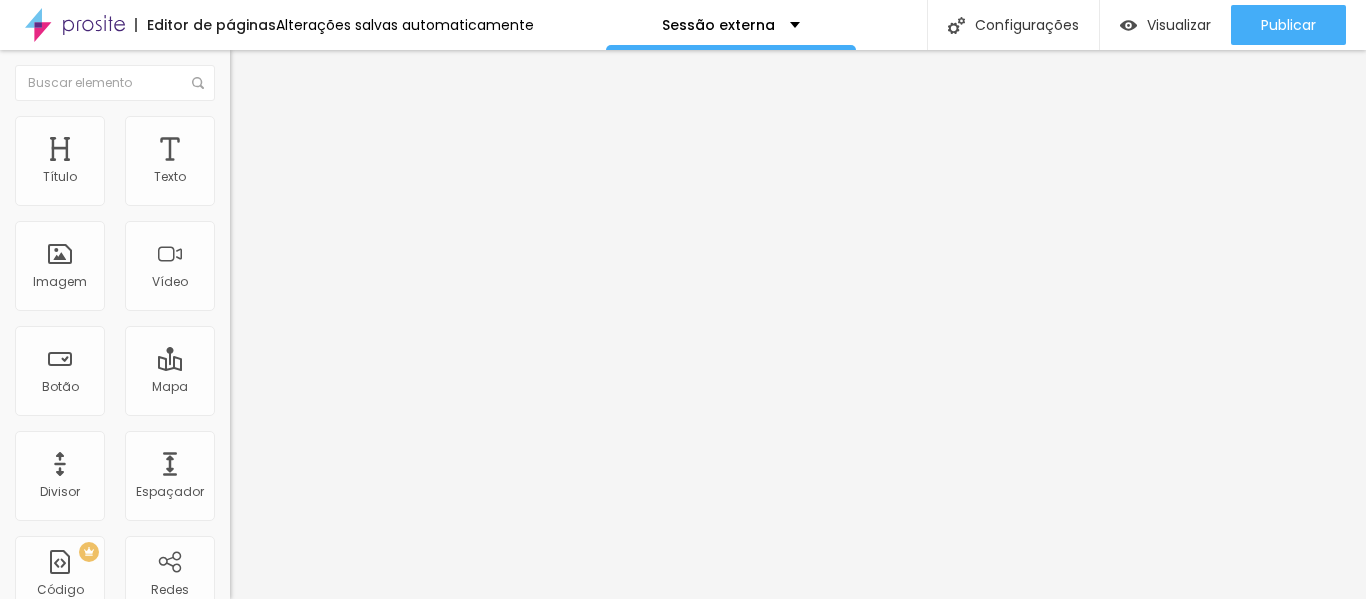 click on "Adicionar imagem" at bounding box center [294, 163] 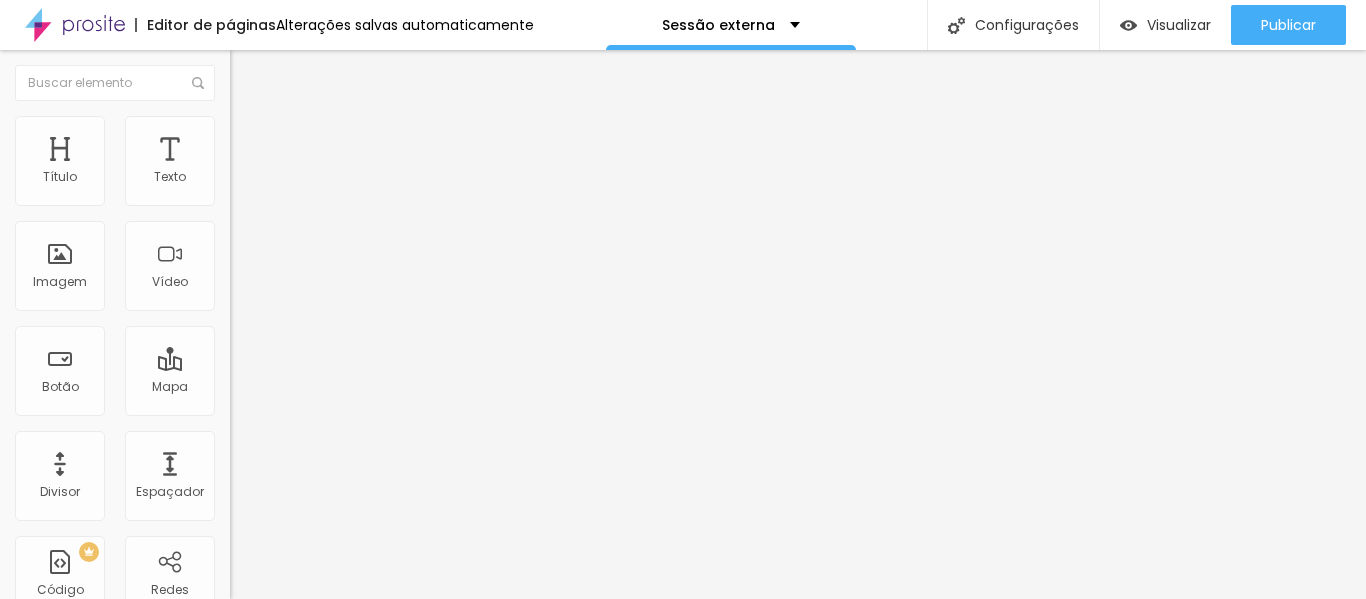 click at bounding box center [683, 822] 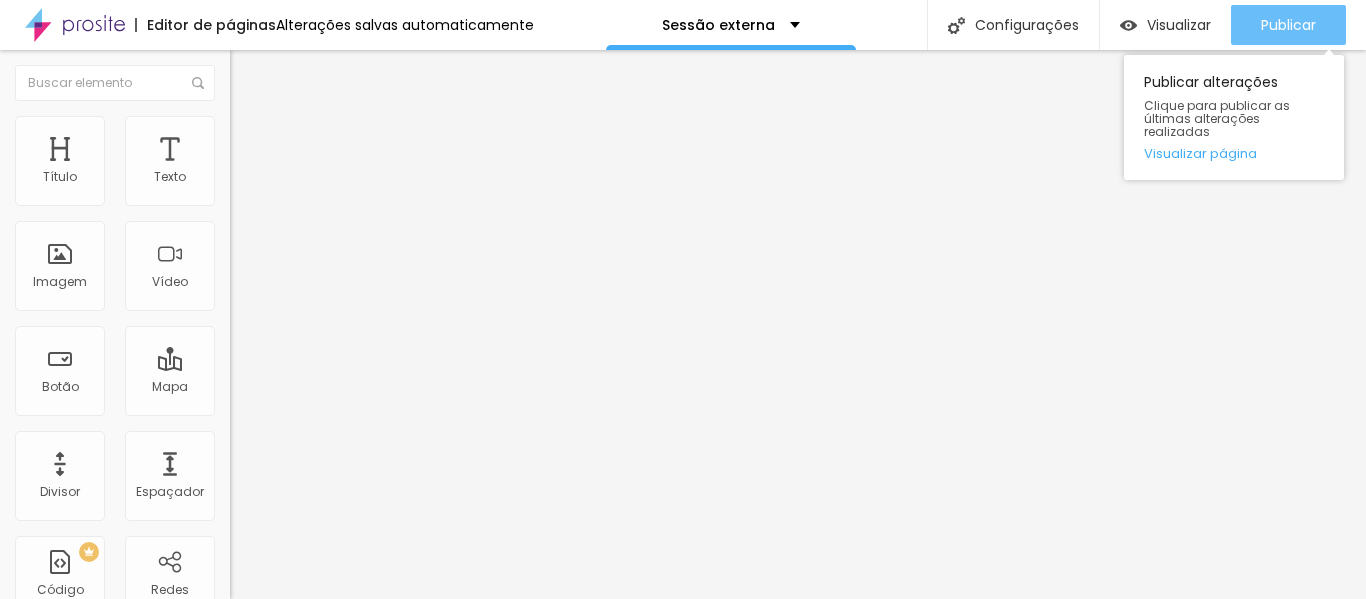 click on "Publicar" at bounding box center [1288, 25] 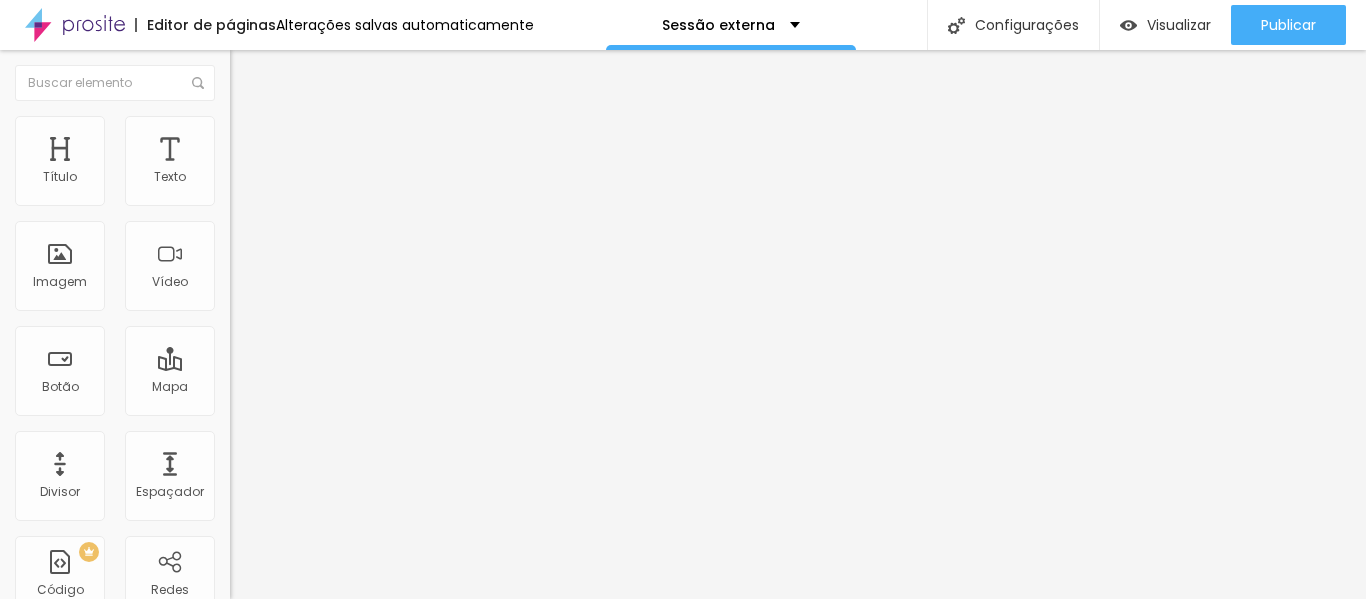 click on "Trocar imagem" at bounding box center (290, 163) 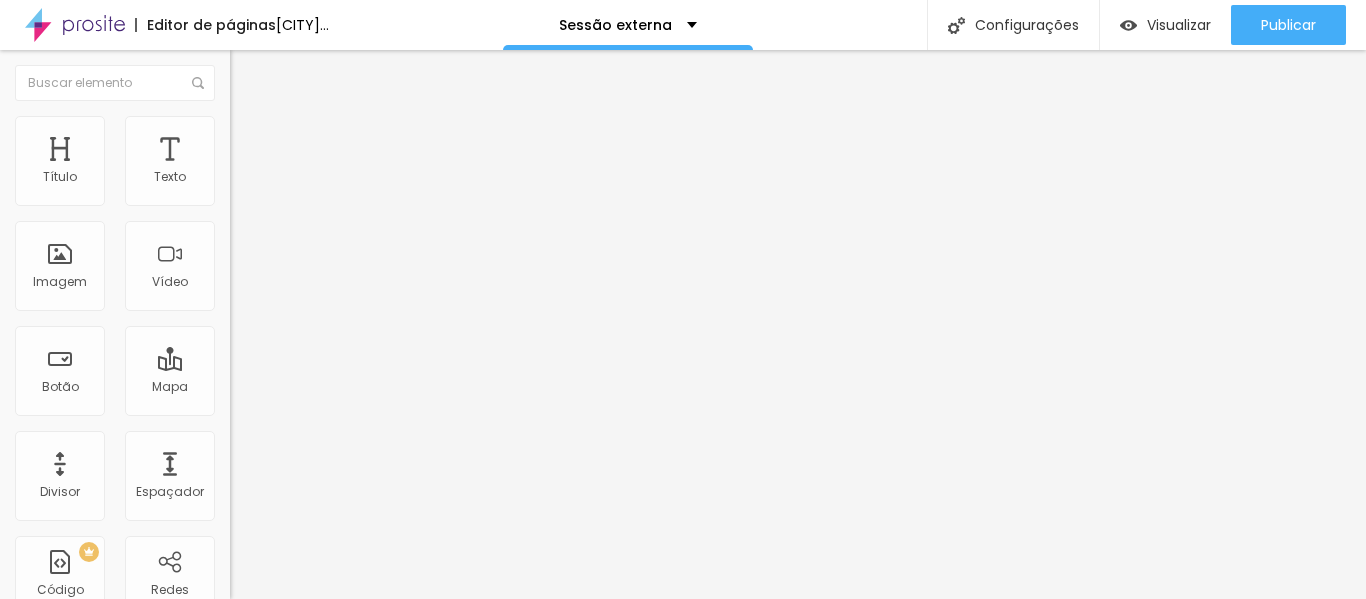 click on "Trocar imagem" at bounding box center (290, 163) 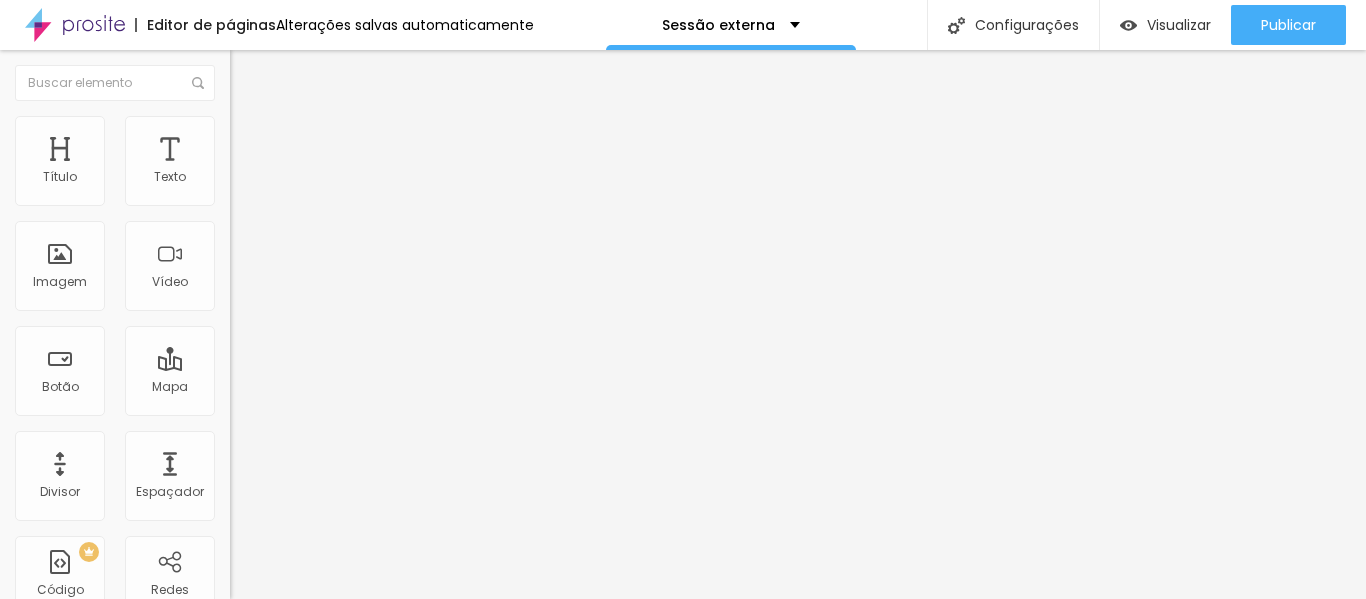 click at bounding box center [683, 774] 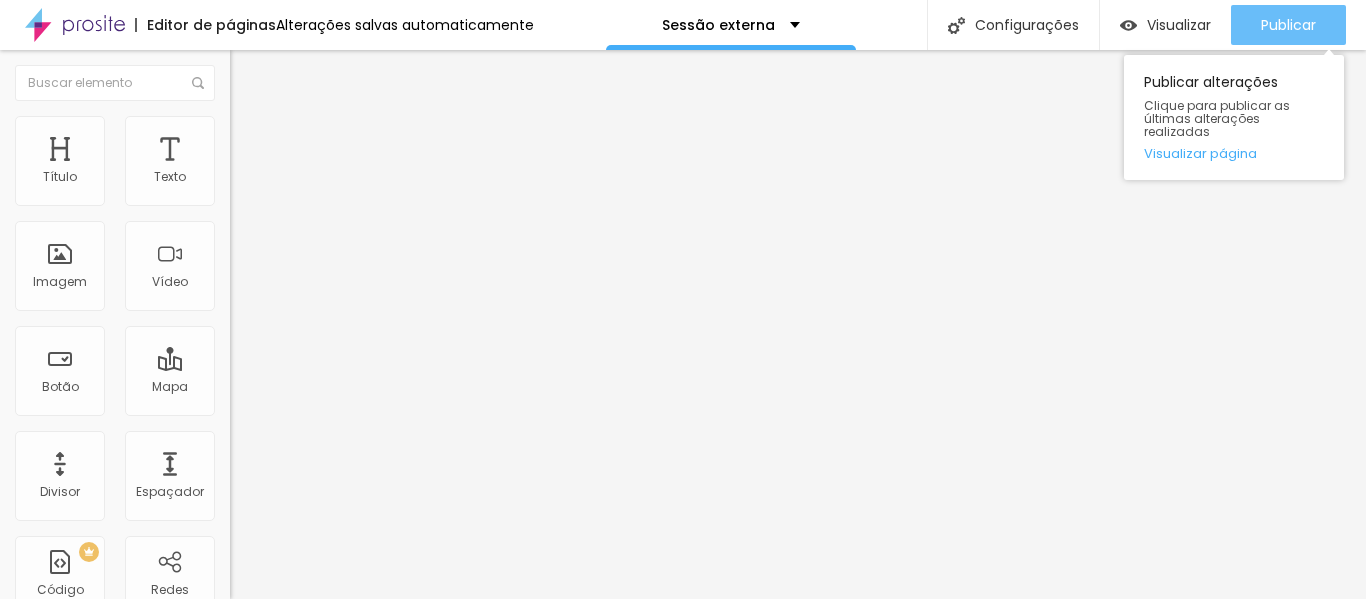click on "Publicar" at bounding box center [1288, 25] 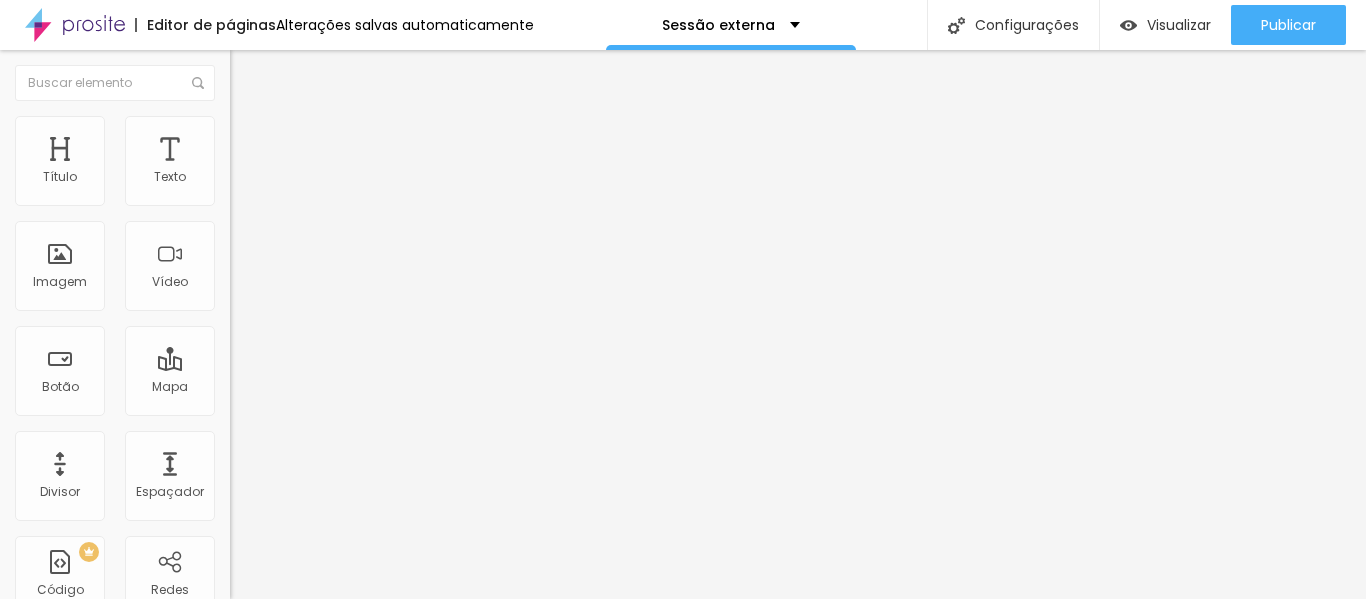 click on "Trocar imagem" at bounding box center (290, 163) 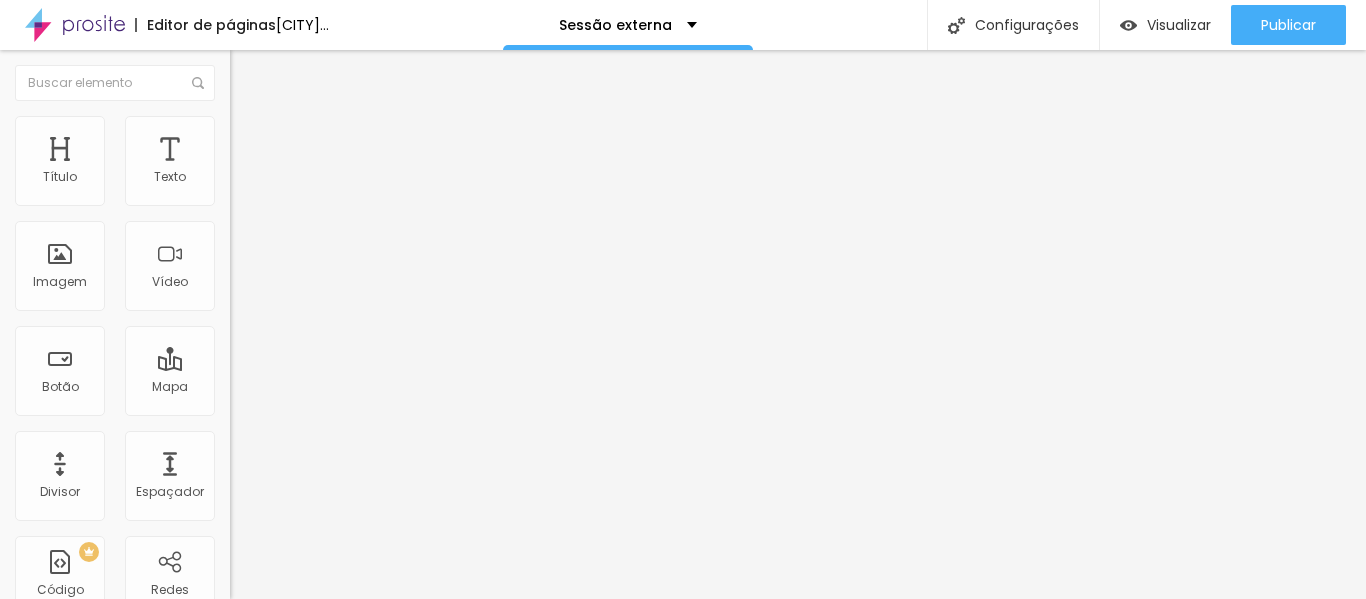 click on "Trocar imagem" at bounding box center [284, 163] 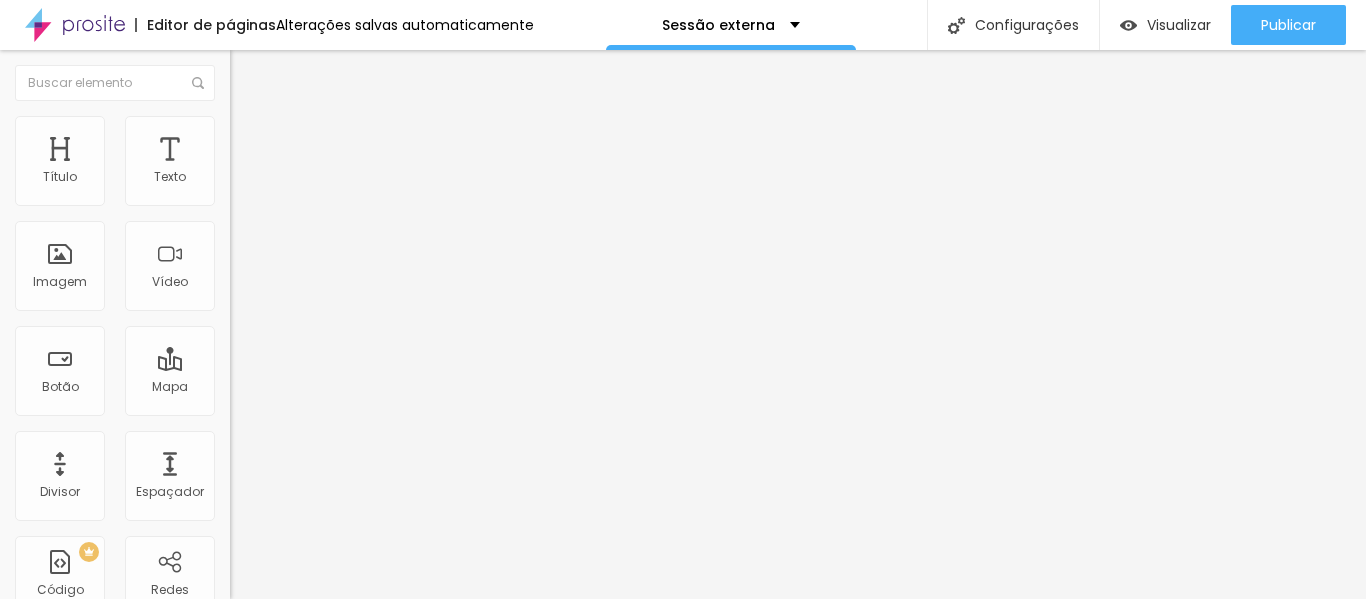 click at bounding box center [683, 762] 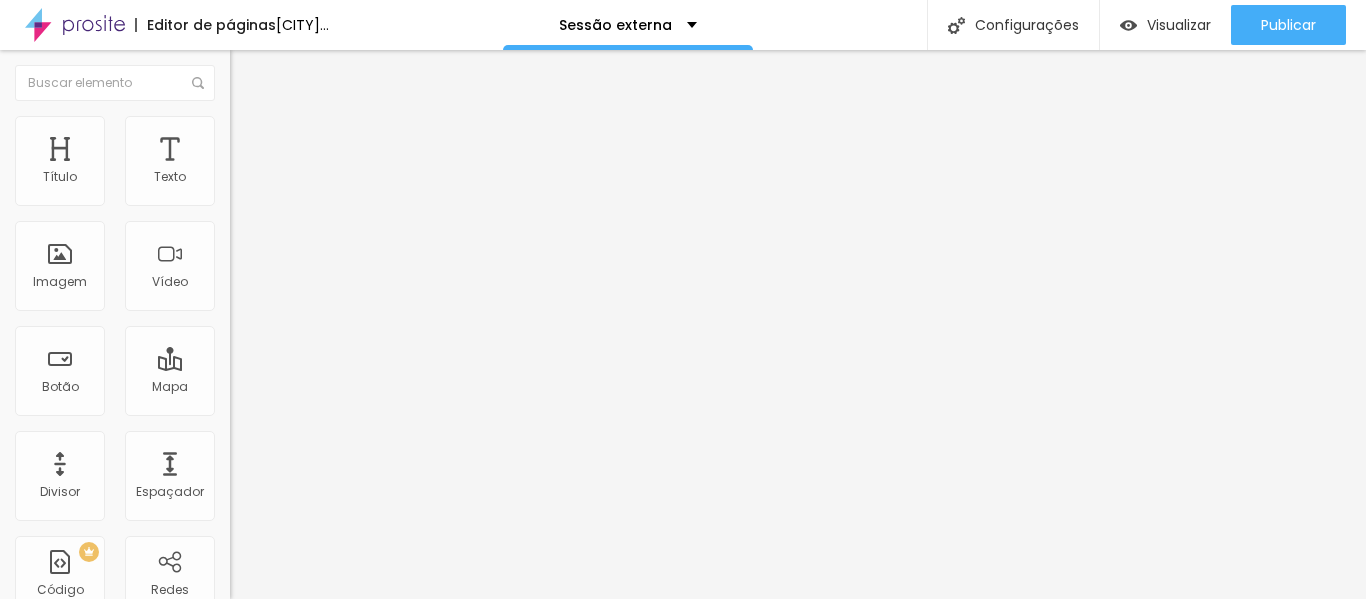click on "Adicionar imagem" at bounding box center [300, 163] 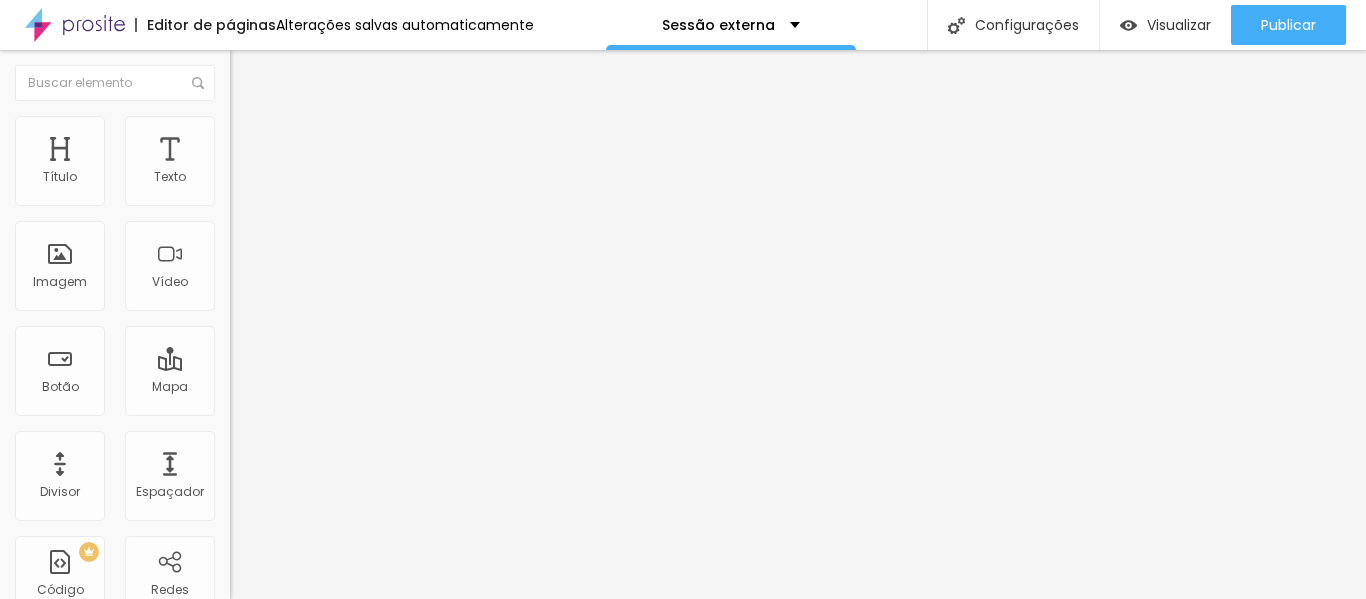 click at bounding box center [683, 798] 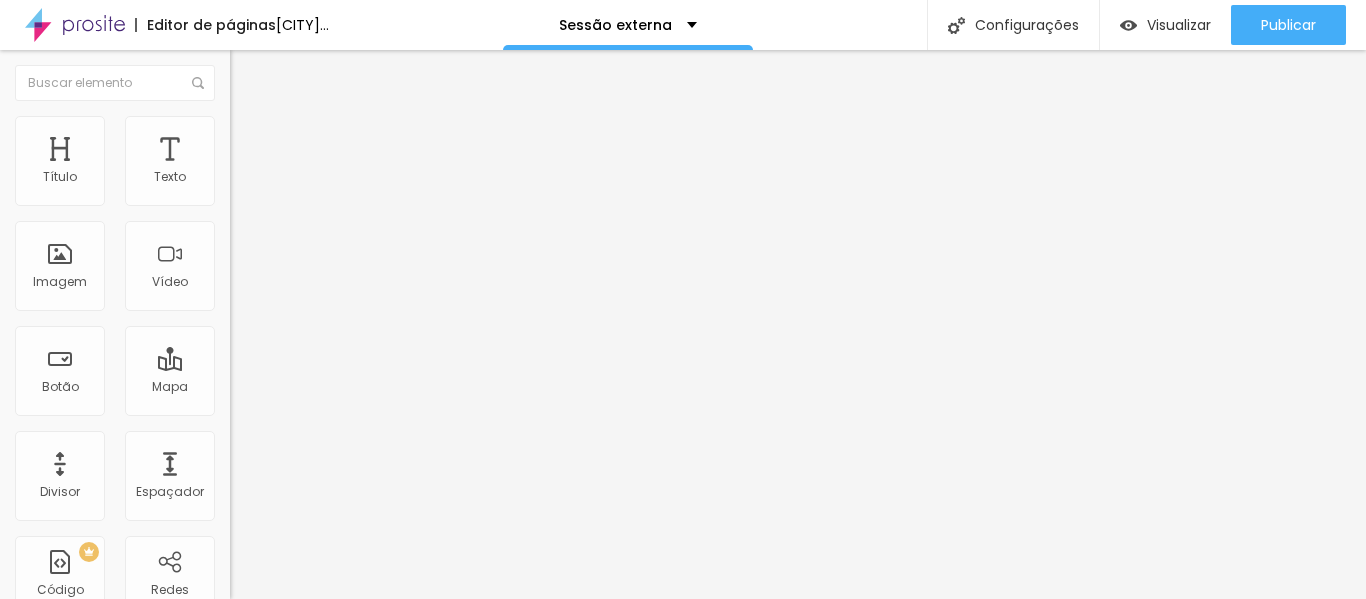 click on "Adicionar imagem" at bounding box center (300, 163) 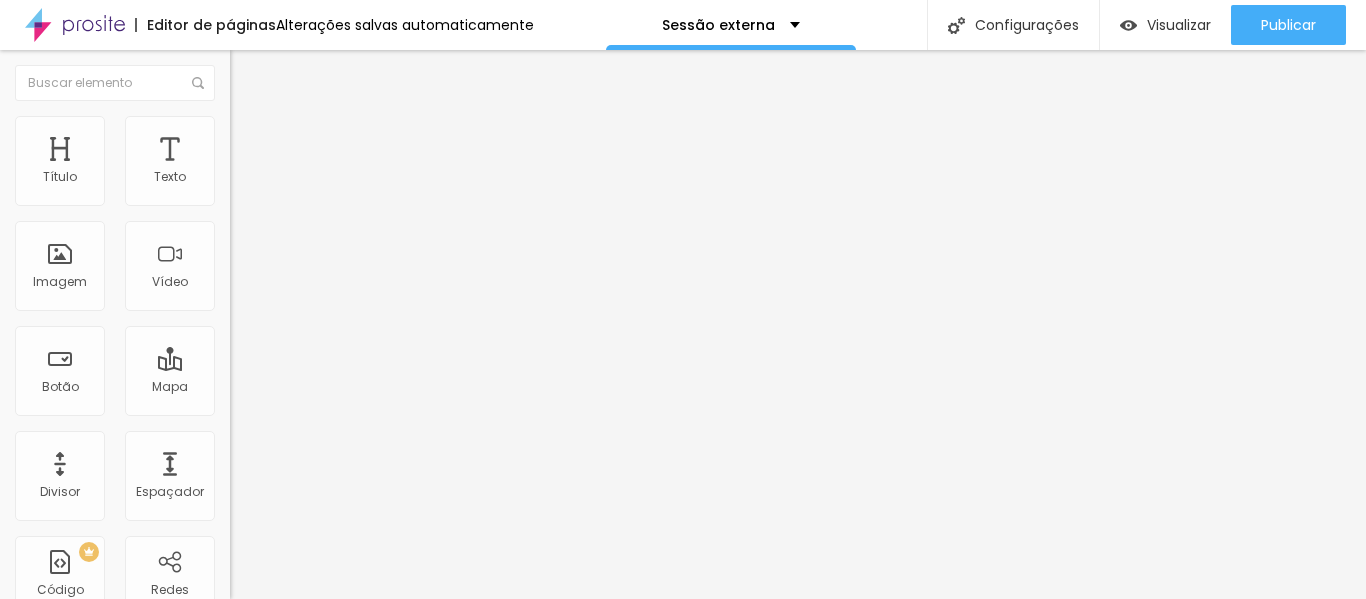 click at bounding box center (683, 774) 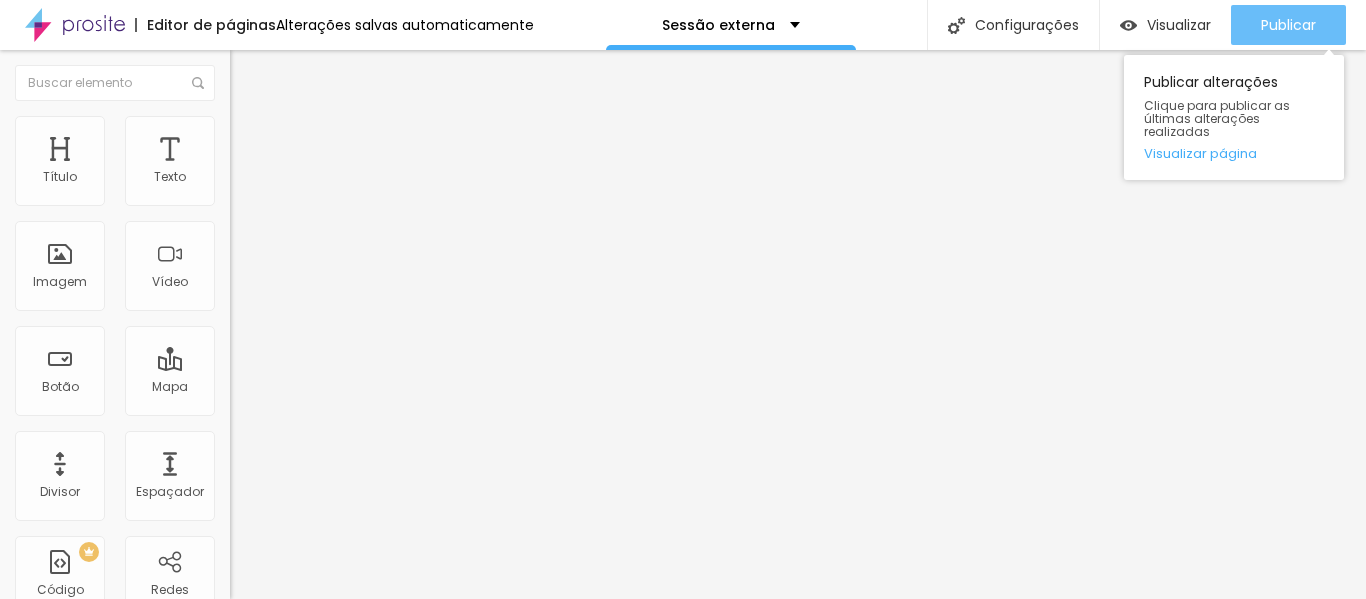 click on "Publicar" at bounding box center (1288, 25) 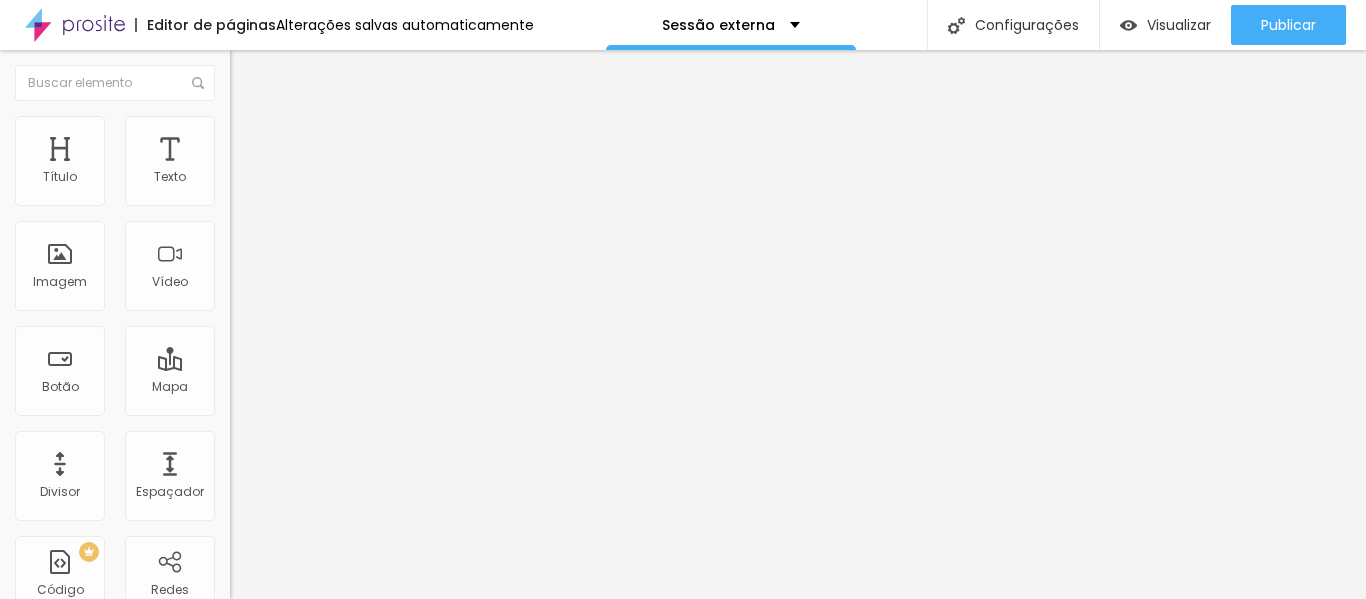click on "Trocar imagem" at bounding box center (290, 163) 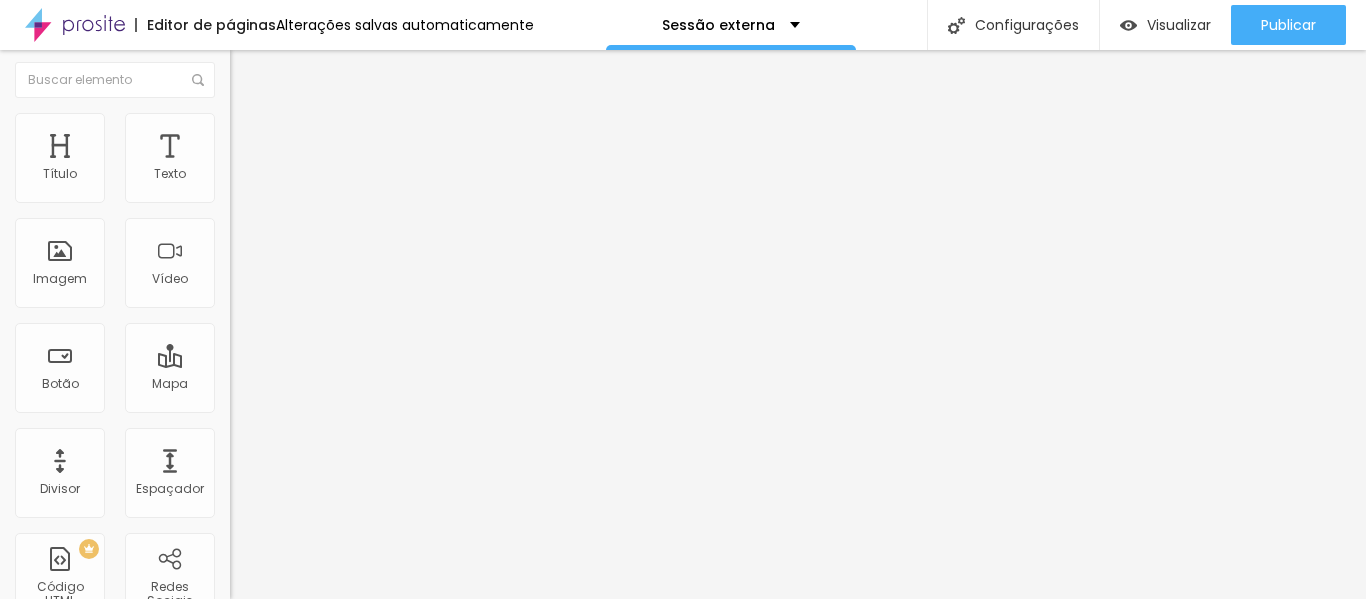 scroll, scrollTop: 0, scrollLeft: 0, axis: both 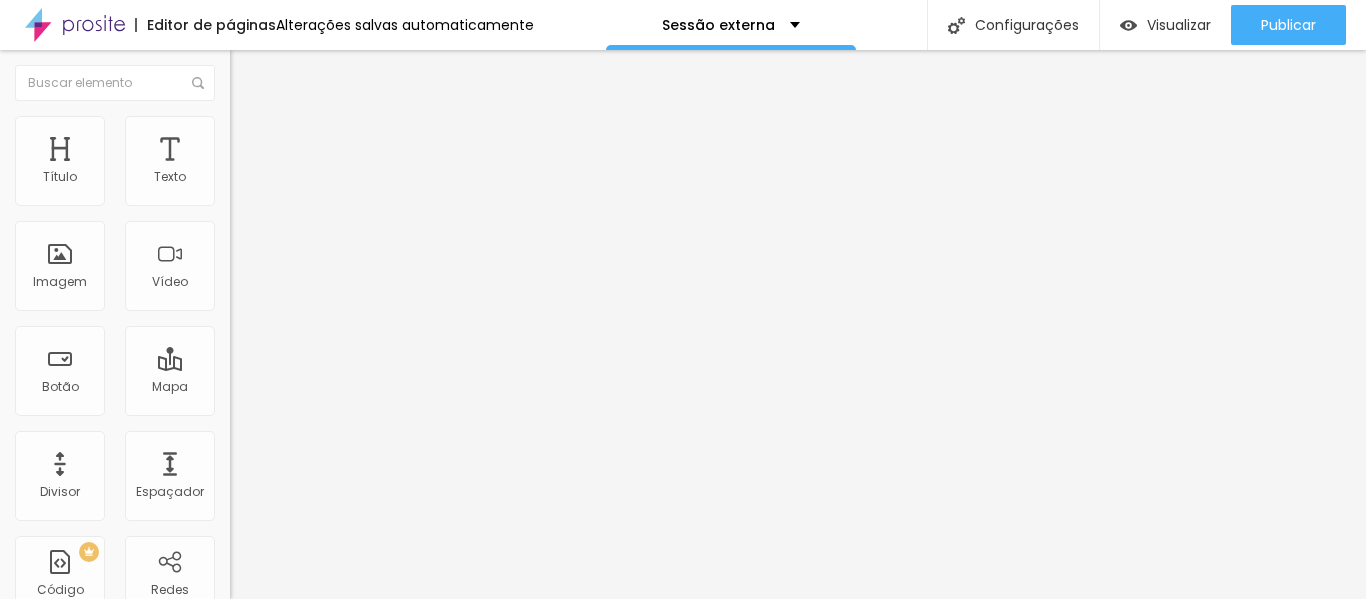 click on "Estilo" at bounding box center (345, 126) 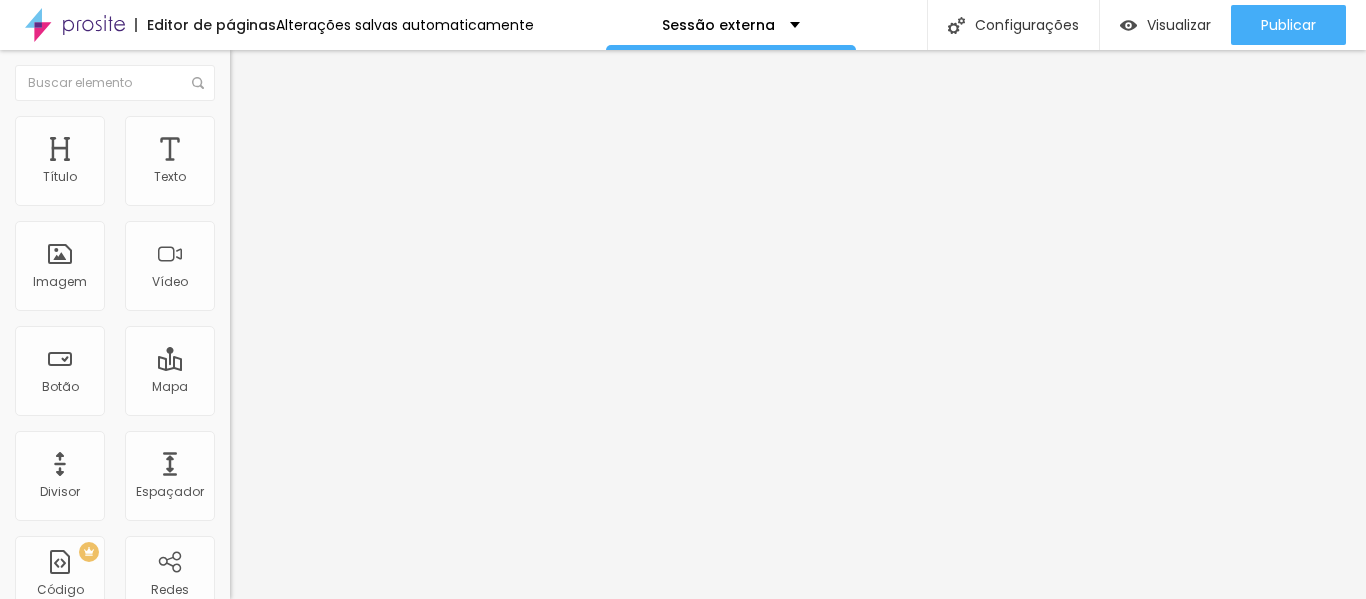 click on "Avançado" at bounding box center [345, 146] 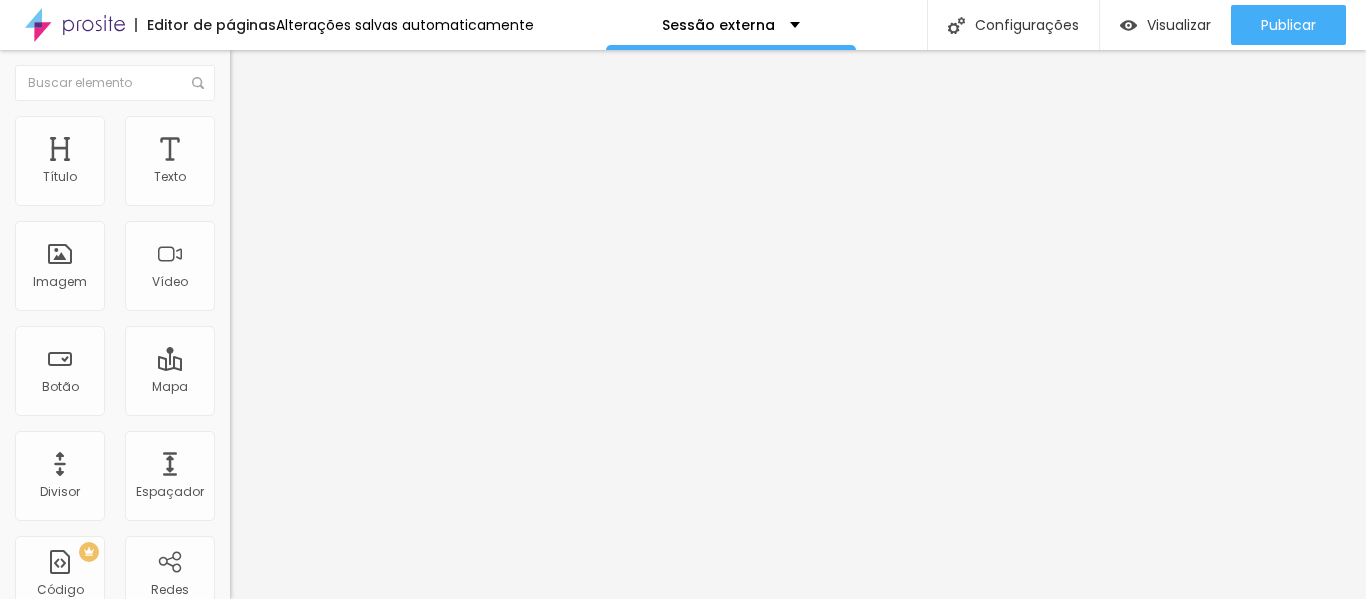 click at bounding box center (239, 105) 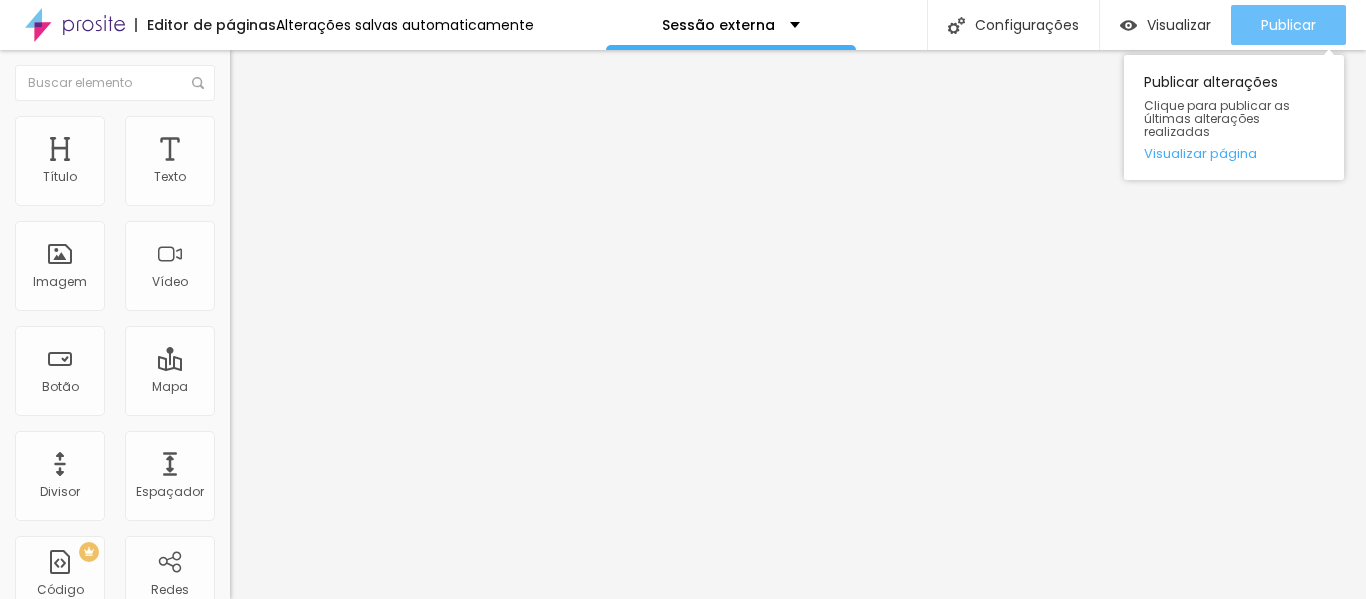 click on "Publicar" at bounding box center (1288, 25) 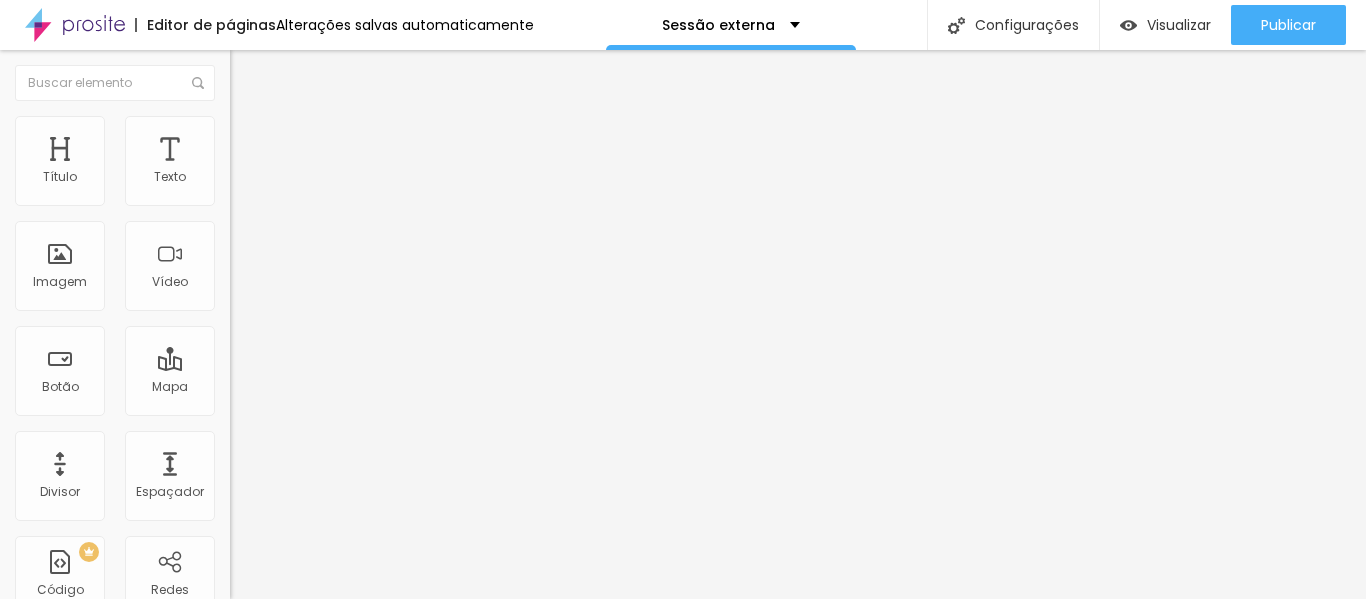 click on "Trocar imagem" at bounding box center (290, 163) 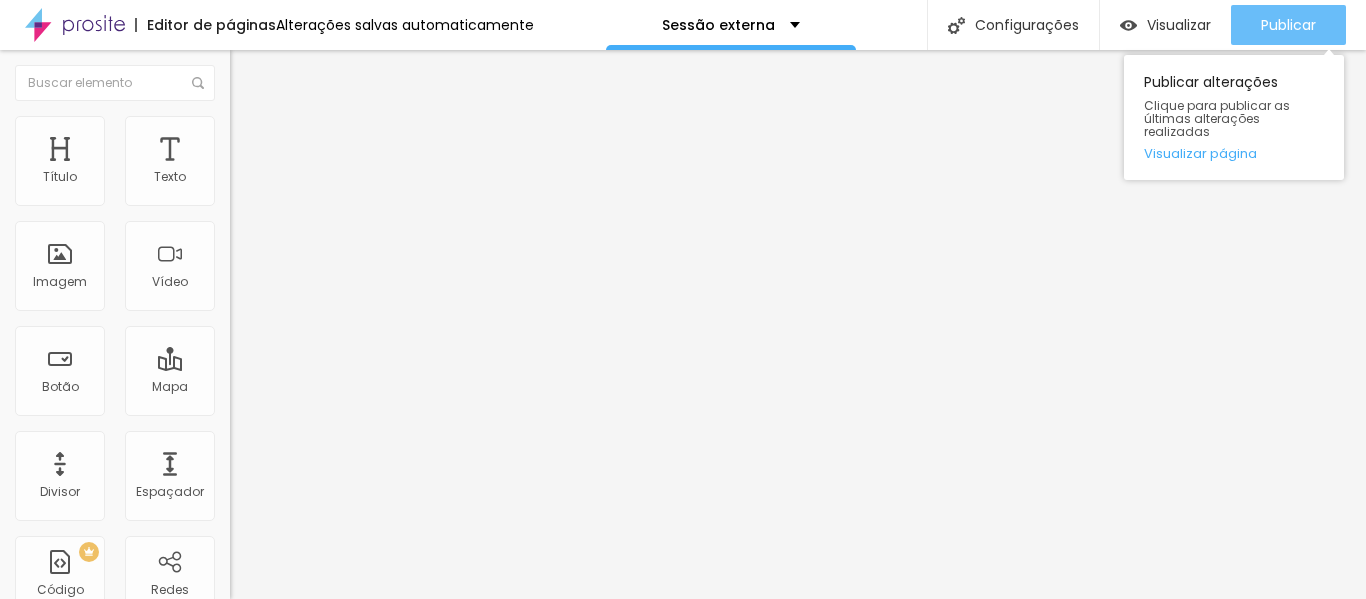 click on "Publicar" at bounding box center (1288, 25) 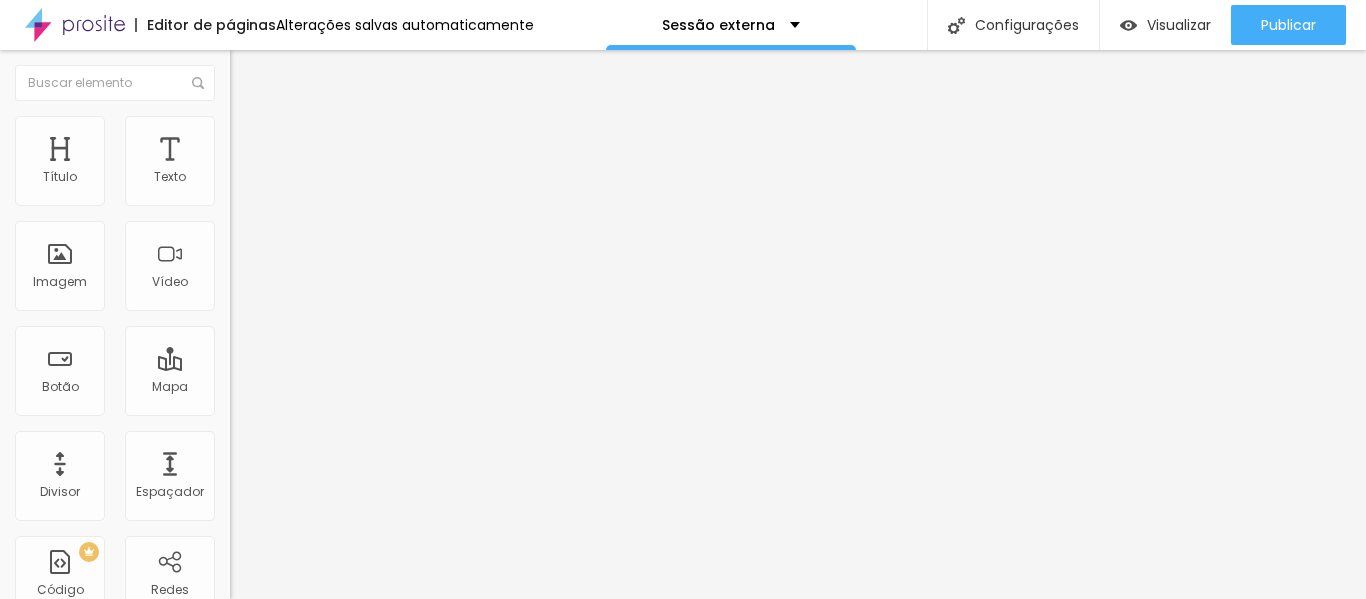 click on "Cinema 16:9" at bounding box center (268, 304) 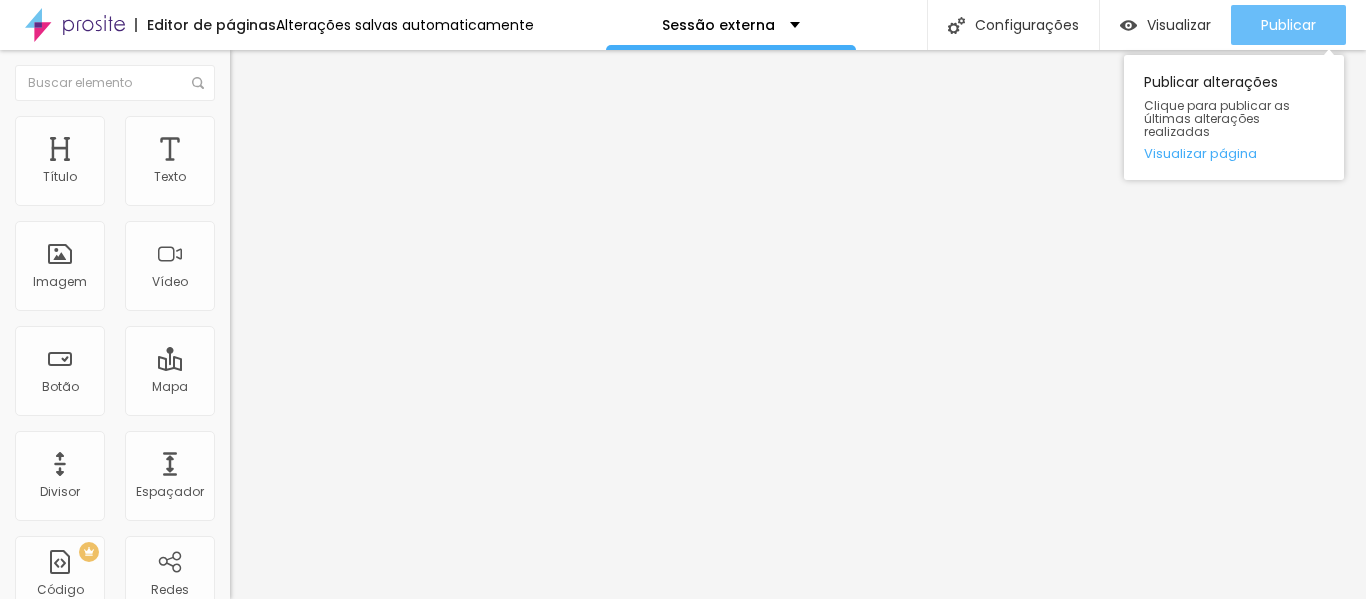 click on "Publicar" at bounding box center [1288, 25] 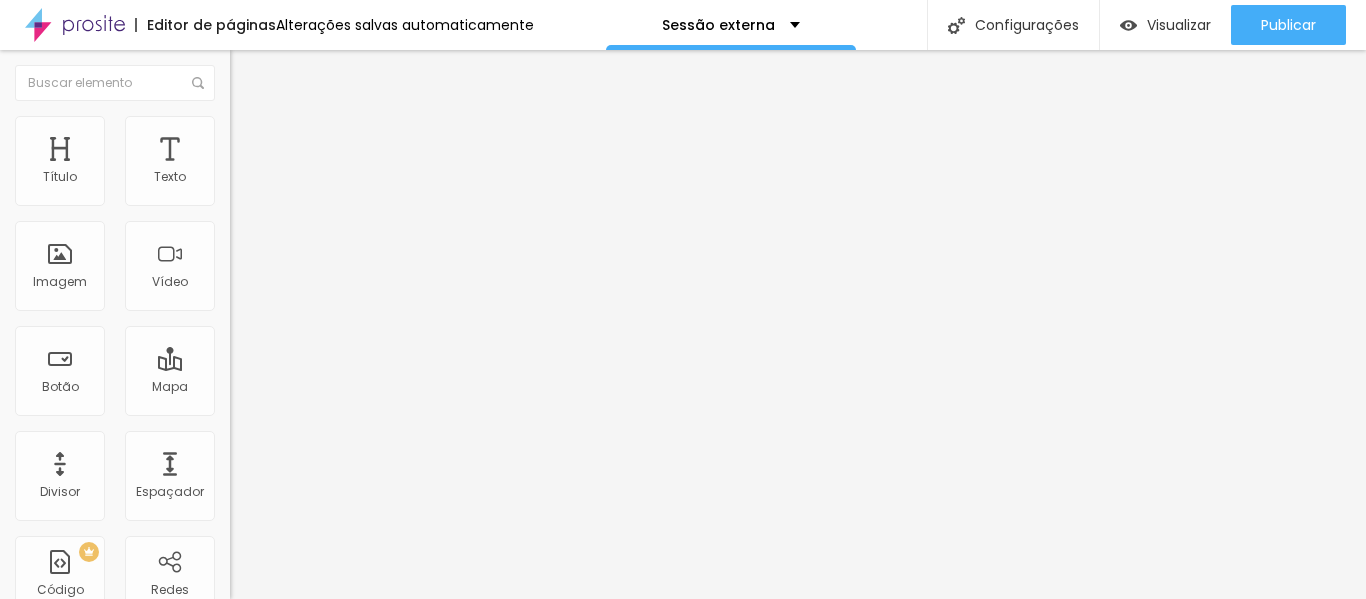 click on "Trocar imagem" at bounding box center (290, 163) 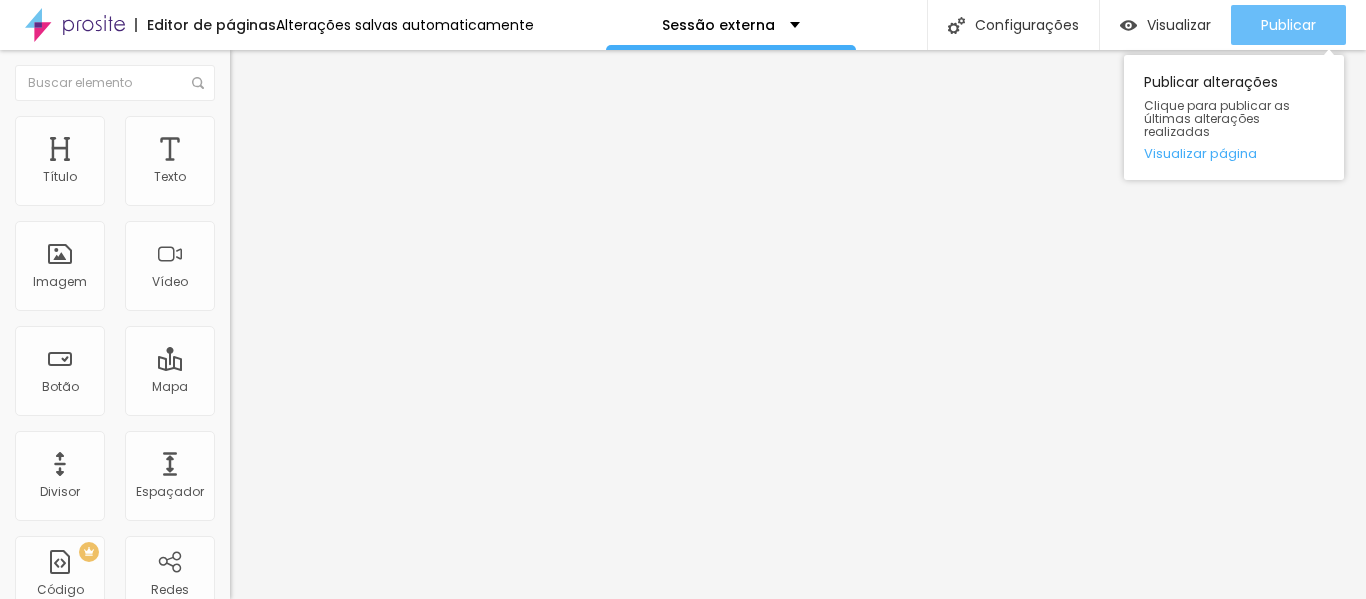 click on "Publicar" at bounding box center (1288, 25) 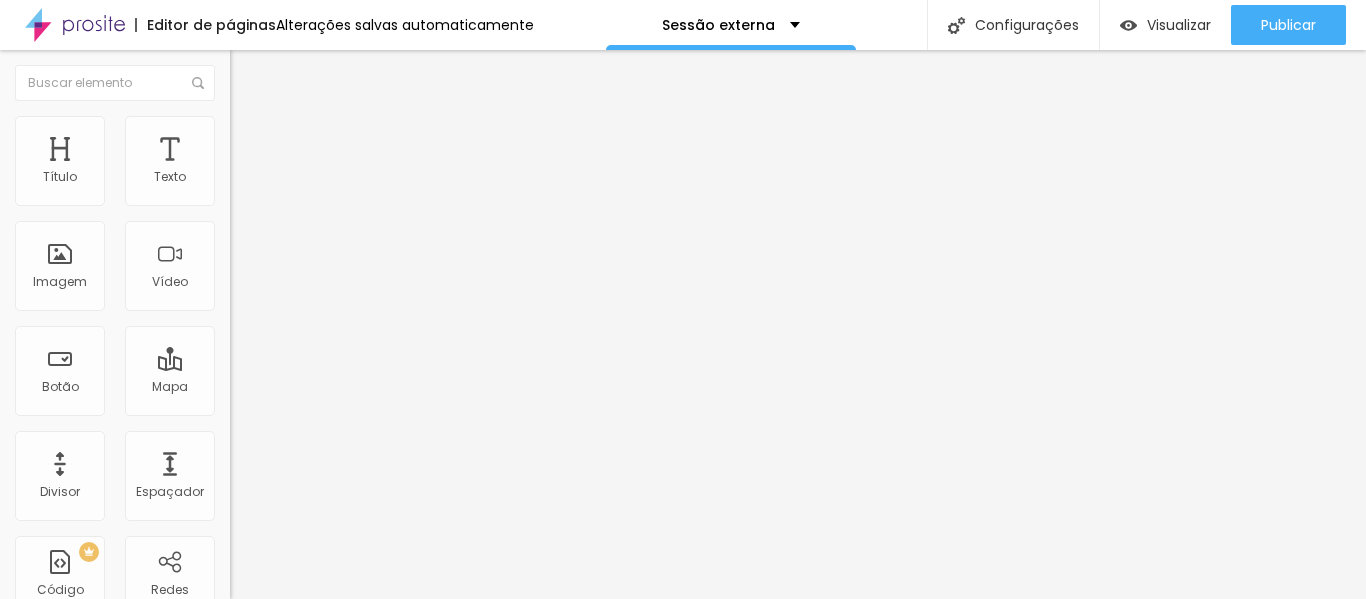 click on "Trocar imagem" at bounding box center (290, 163) 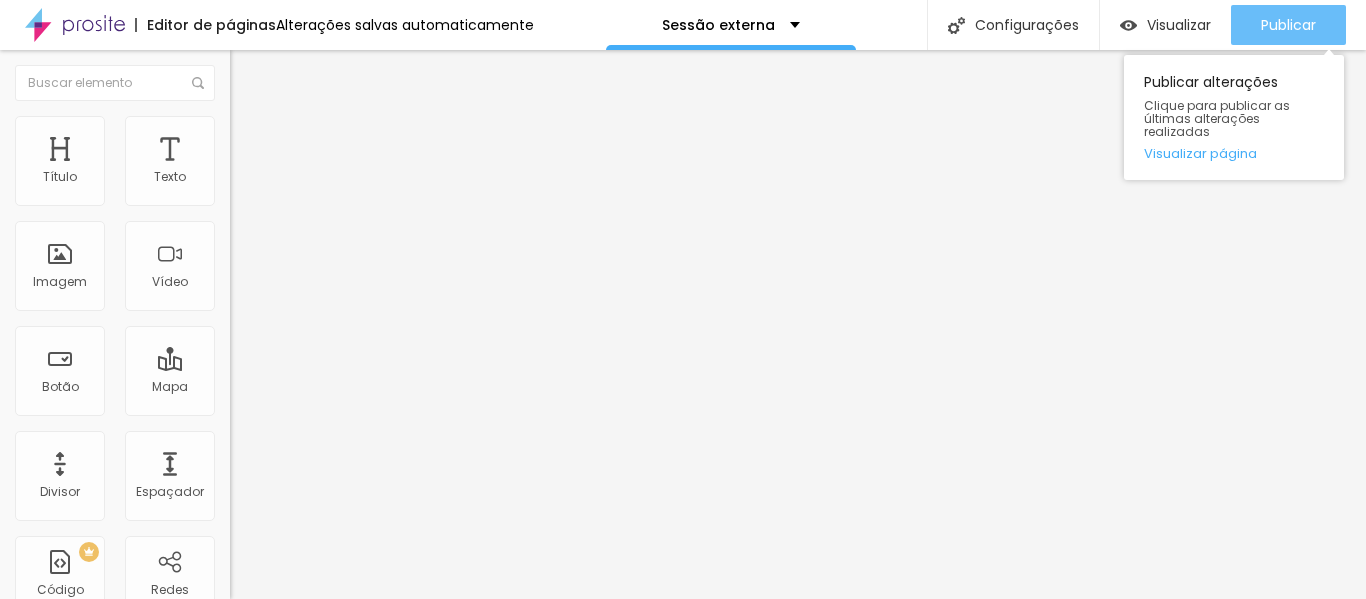 click on "Publicar" at bounding box center [1288, 25] 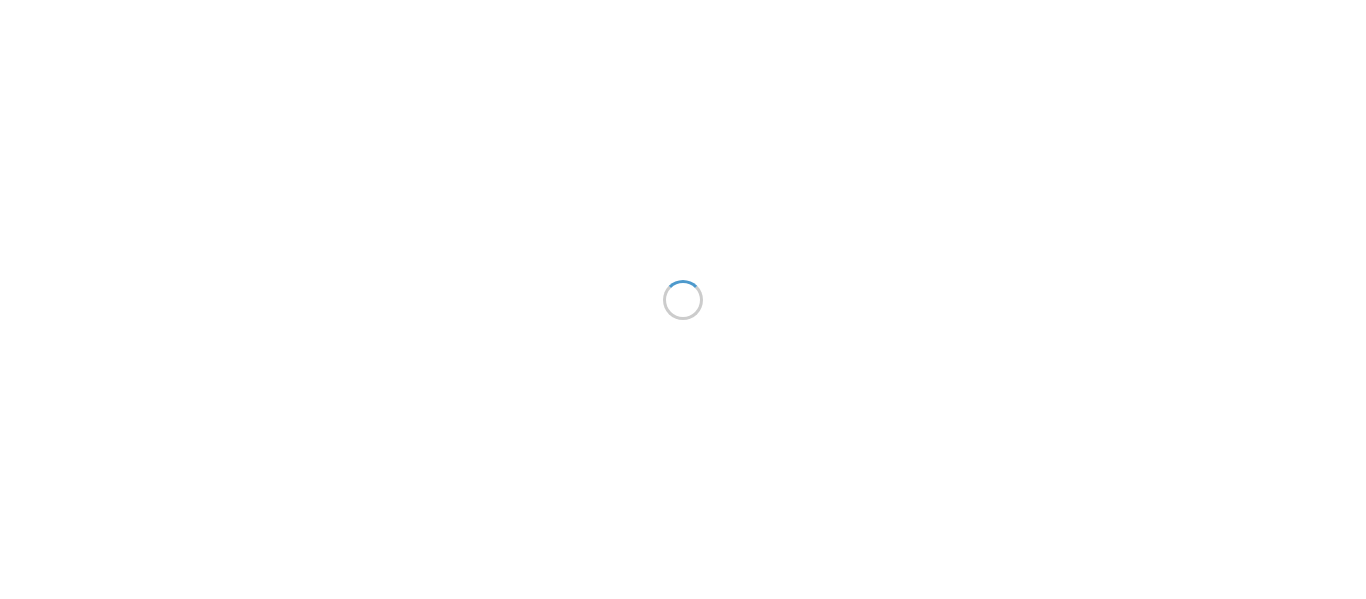 scroll, scrollTop: 0, scrollLeft: 0, axis: both 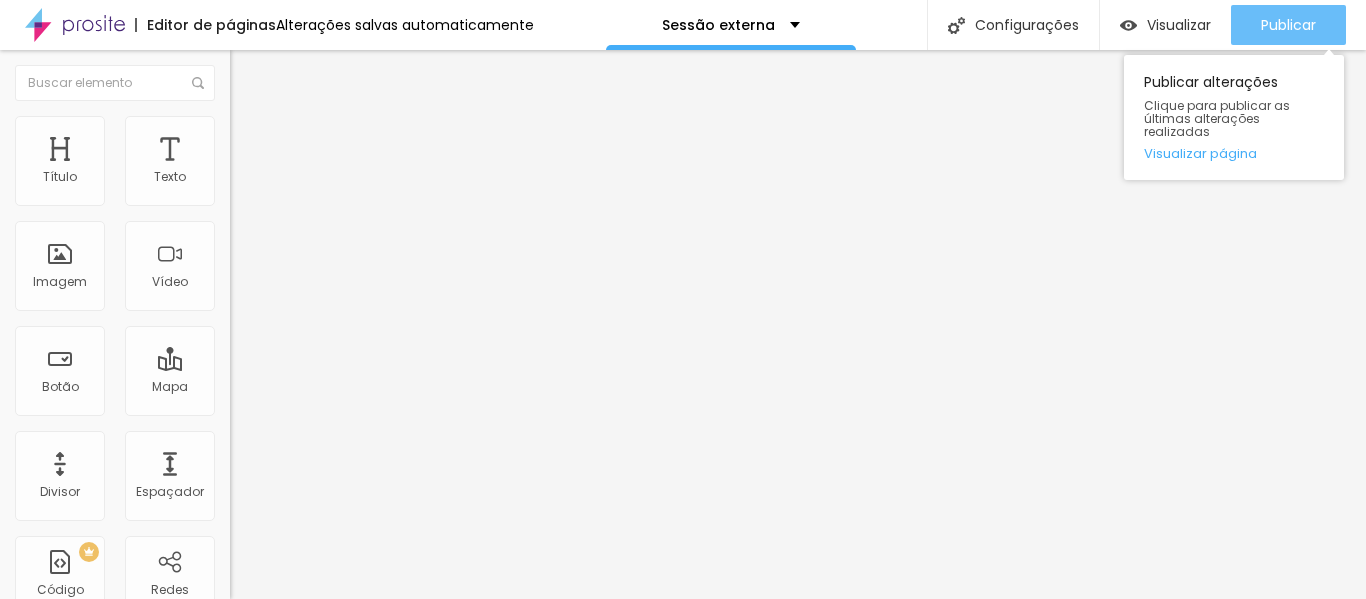 click on "Publicar" at bounding box center [1288, 25] 